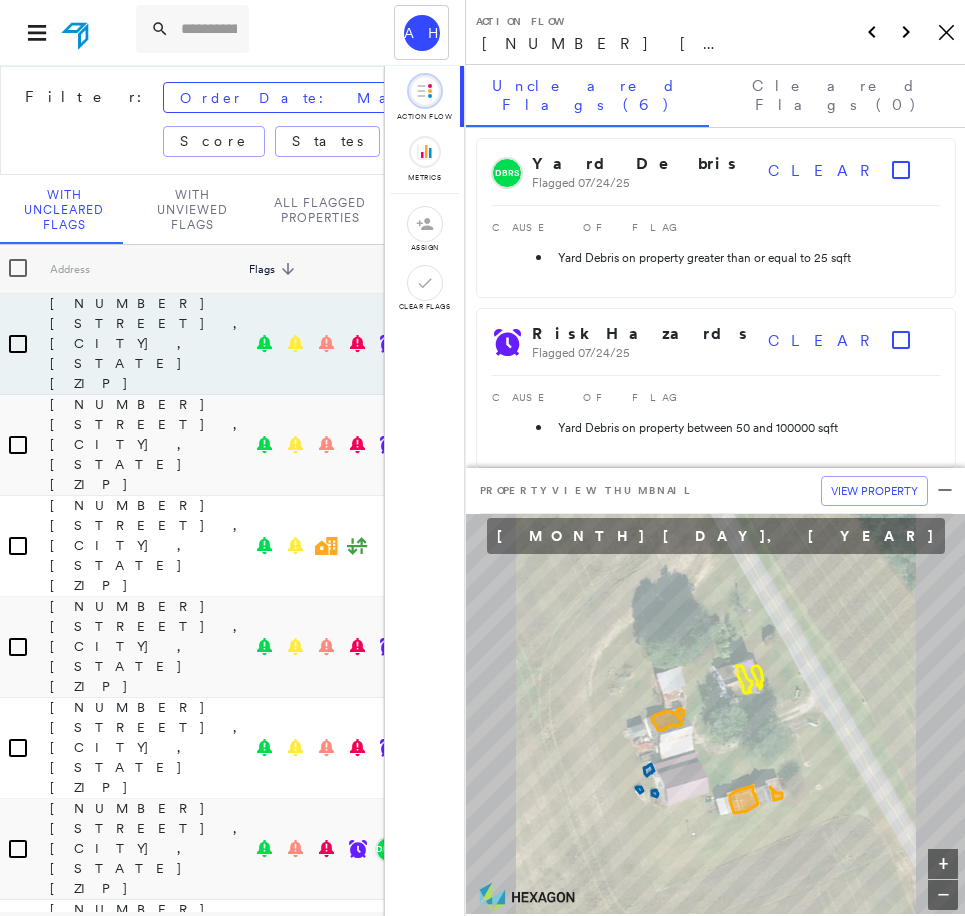 scroll, scrollTop: 0, scrollLeft: 0, axis: both 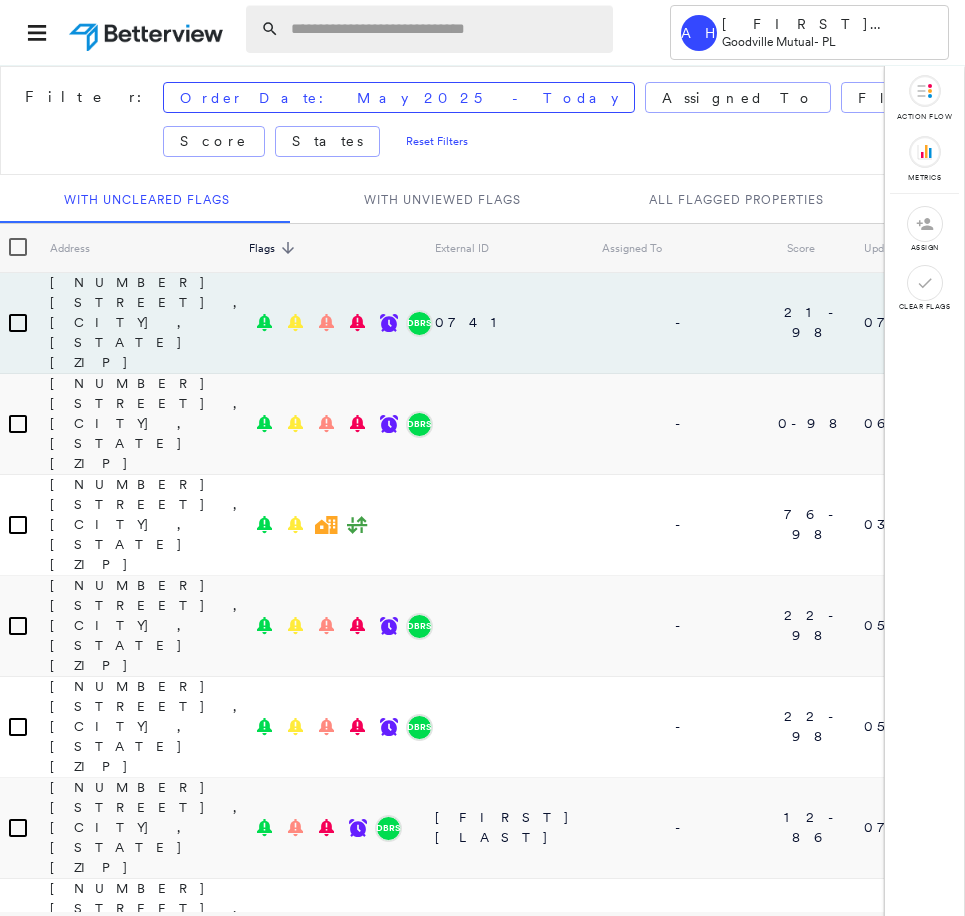 click at bounding box center (446, 29) 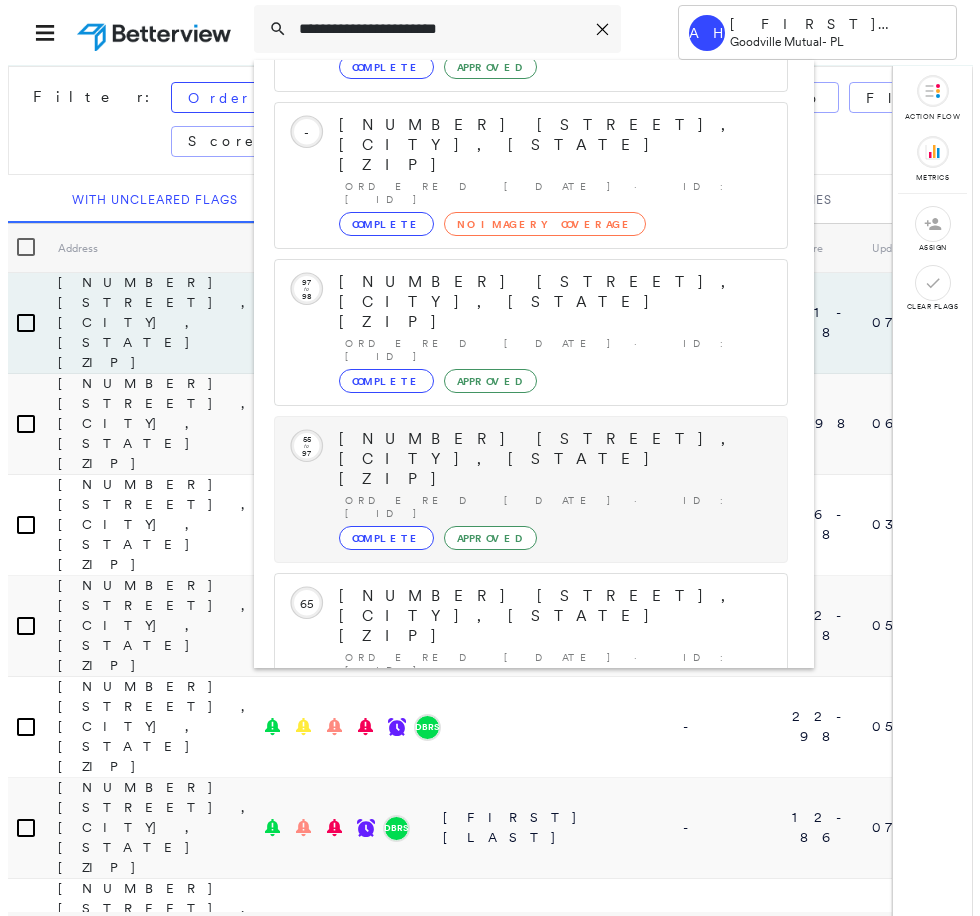 scroll, scrollTop: 213, scrollLeft: 0, axis: vertical 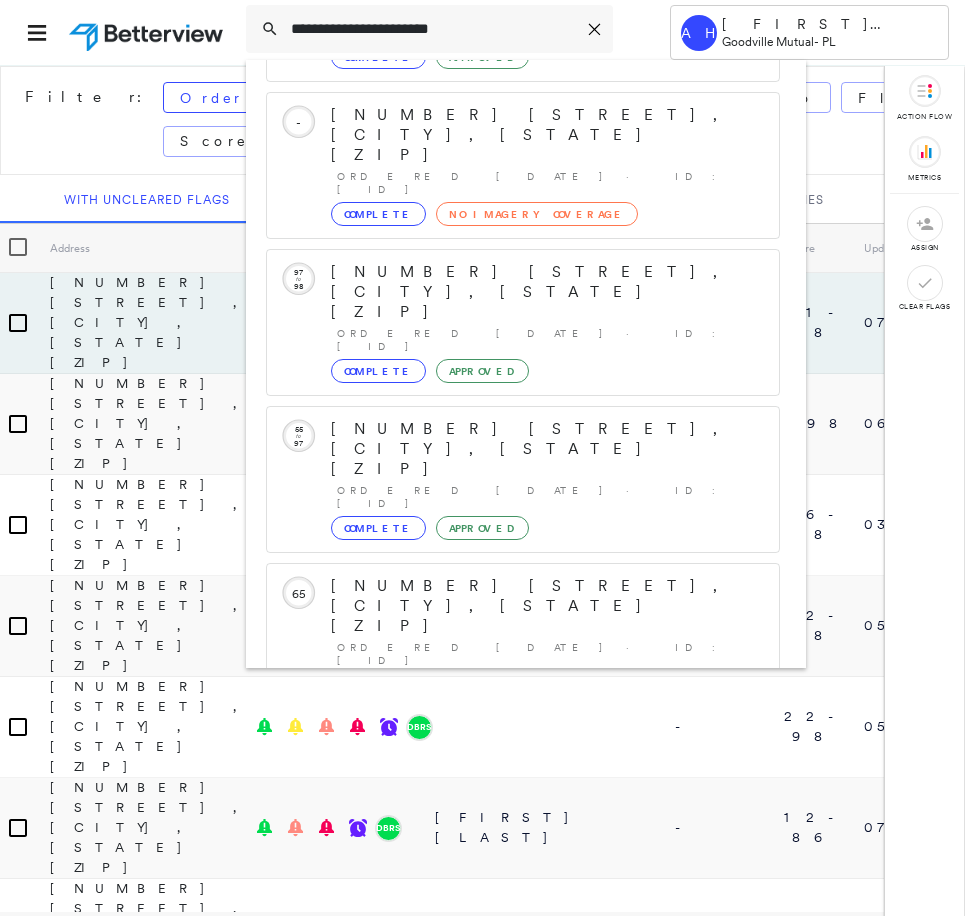 type on "**********" 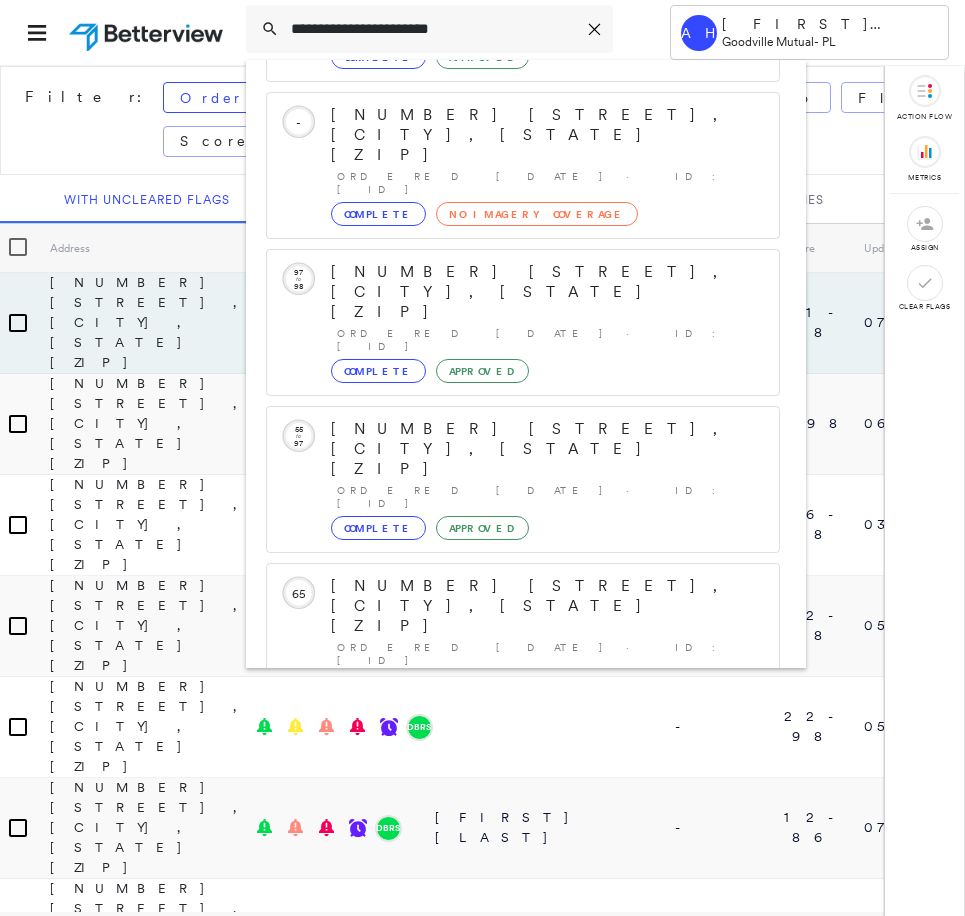 click on "[NUMBER] [STREET], [CITY], [STATE] [ZIP]" at bounding box center [501, 898] 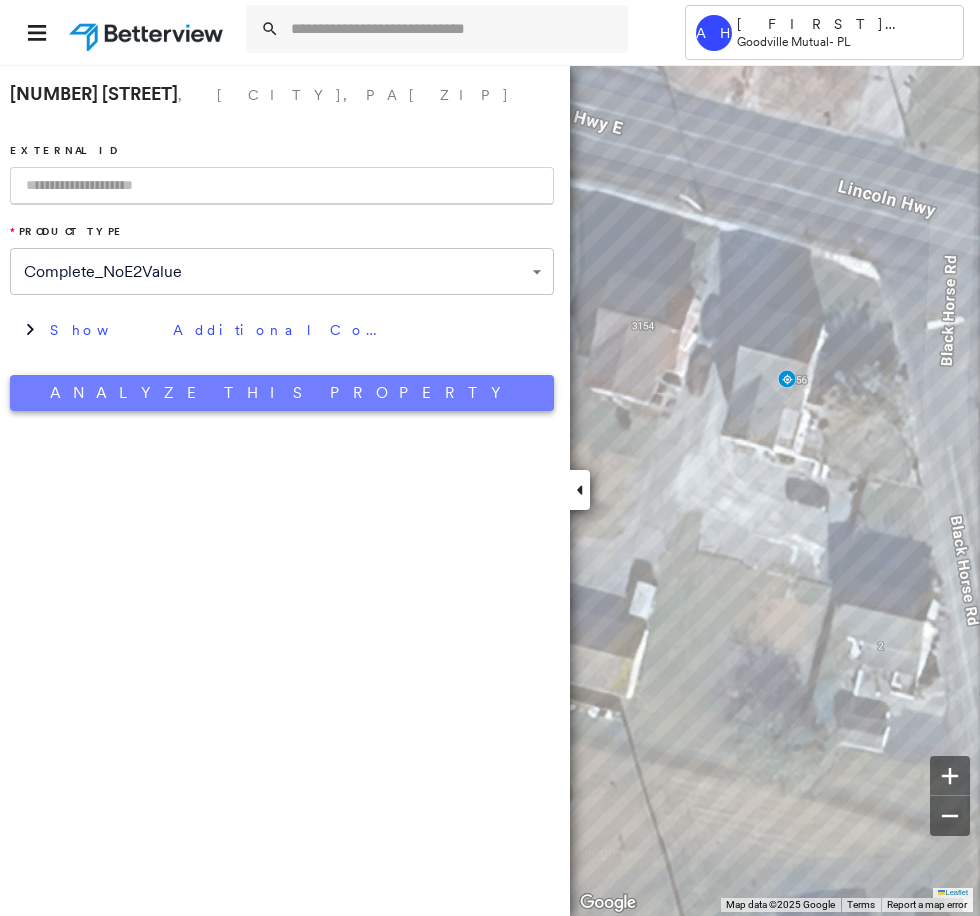click on "Analyze This Property" at bounding box center [282, 393] 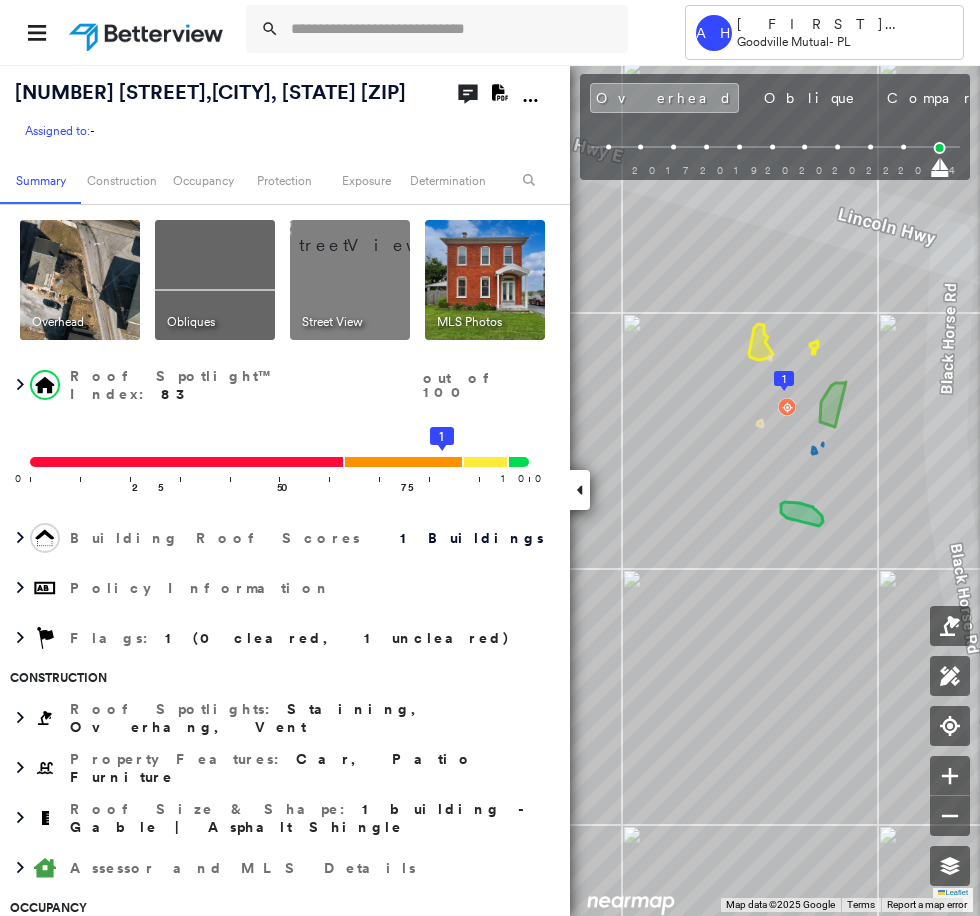 click at bounding box center (485, 280) 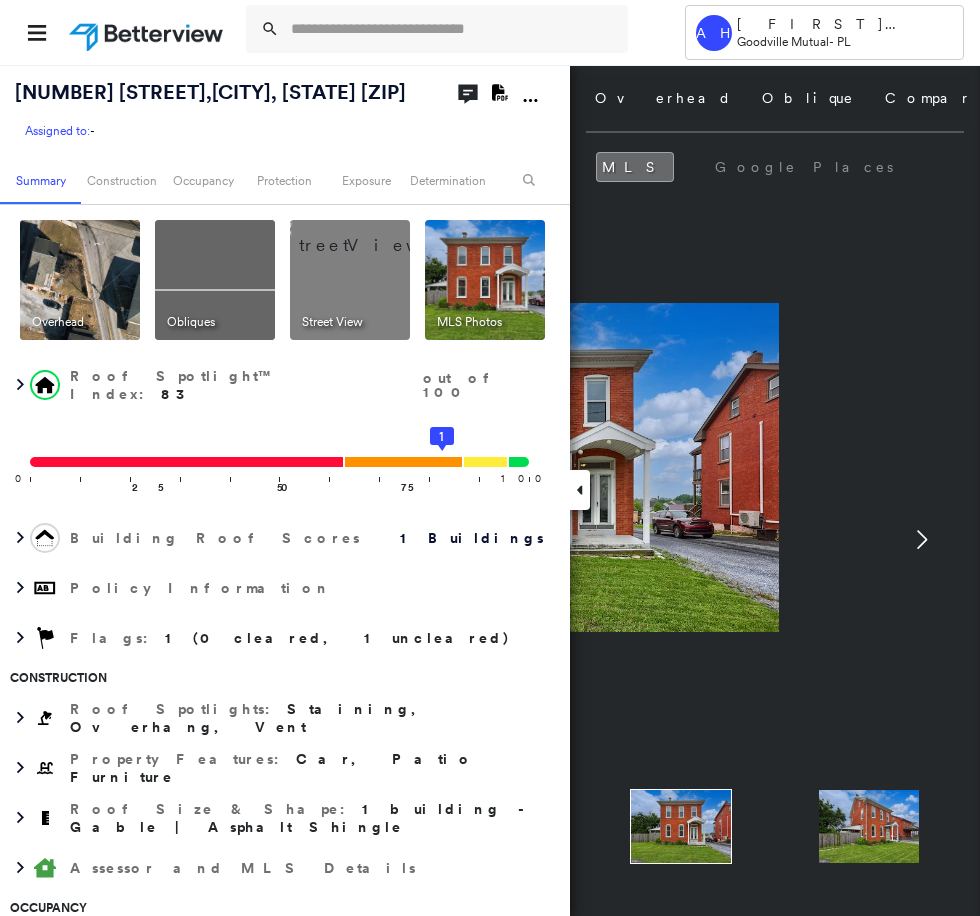 click at bounding box center [580, 490] 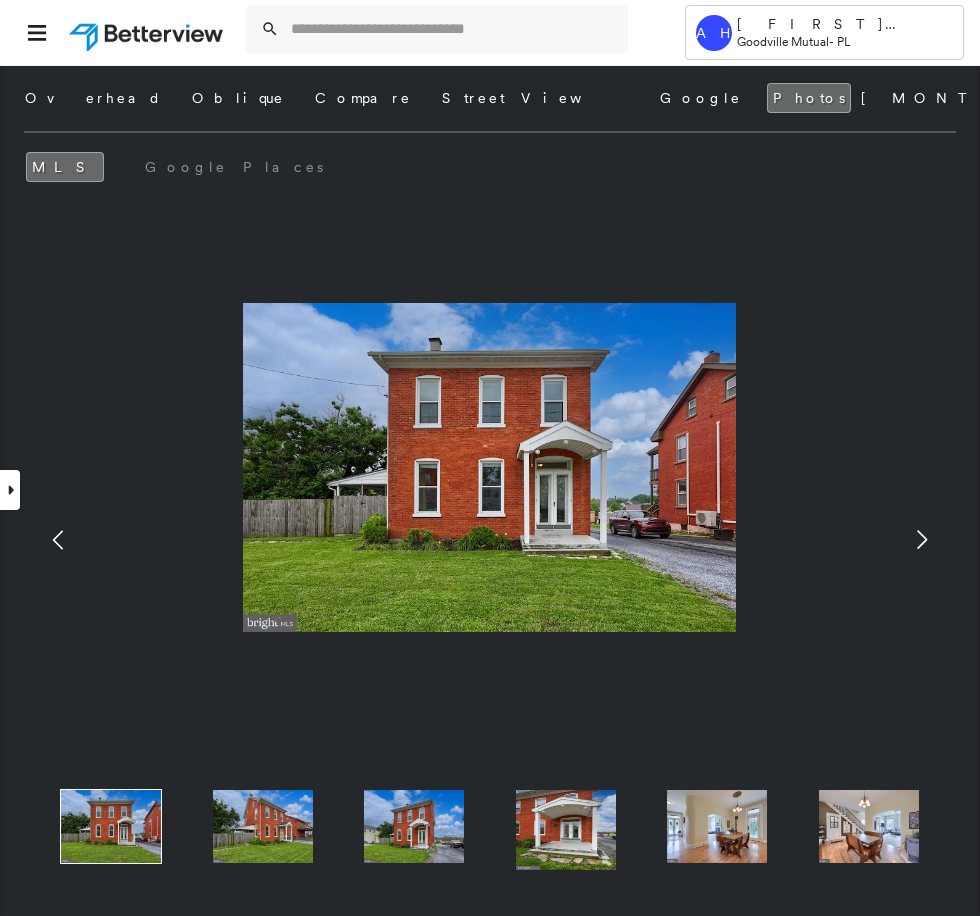 click 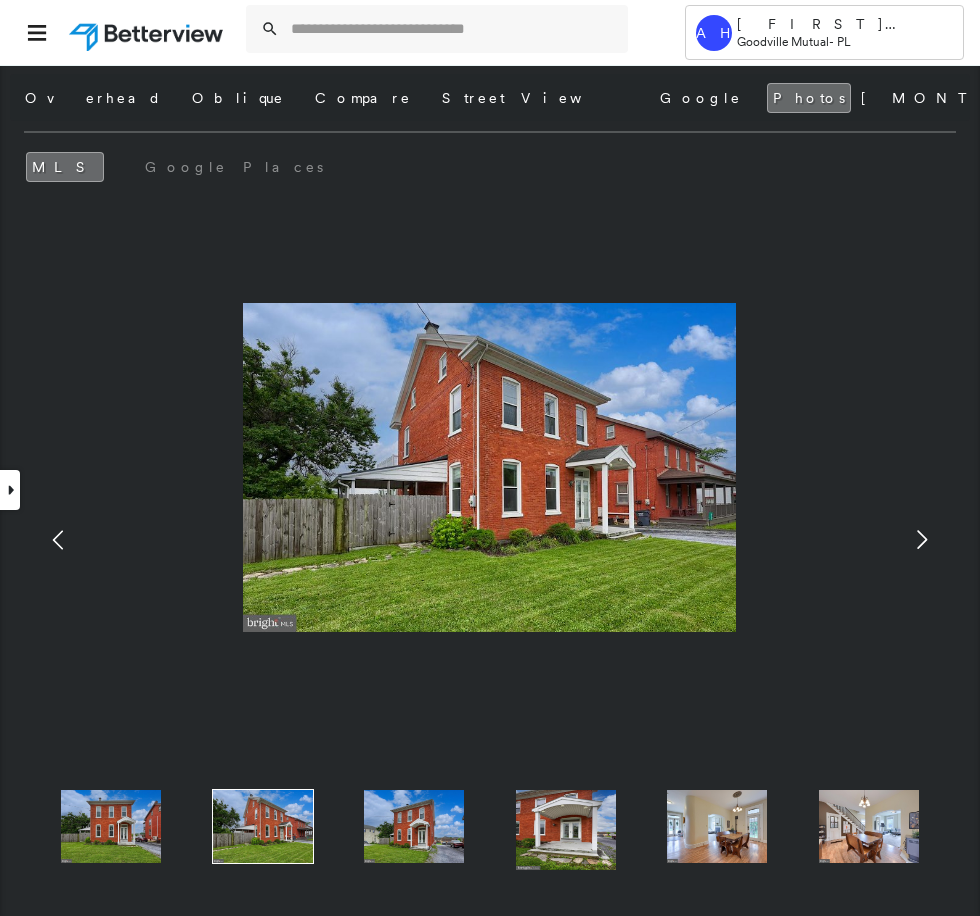 click 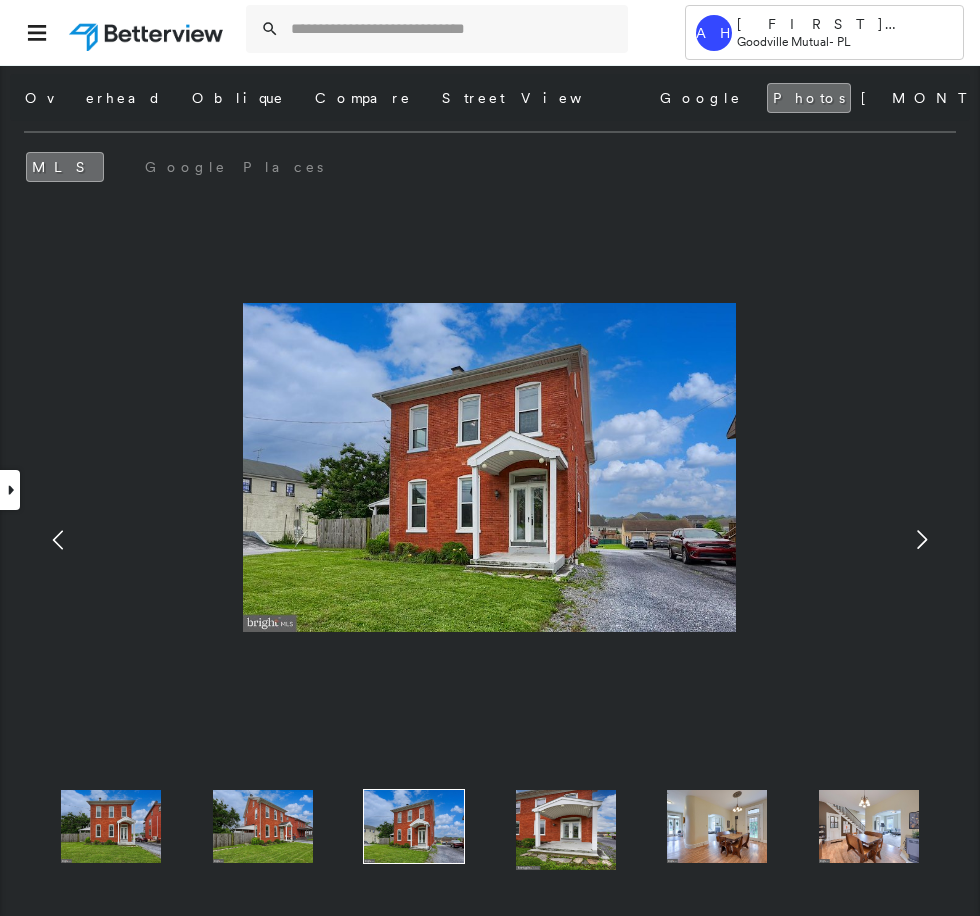 click 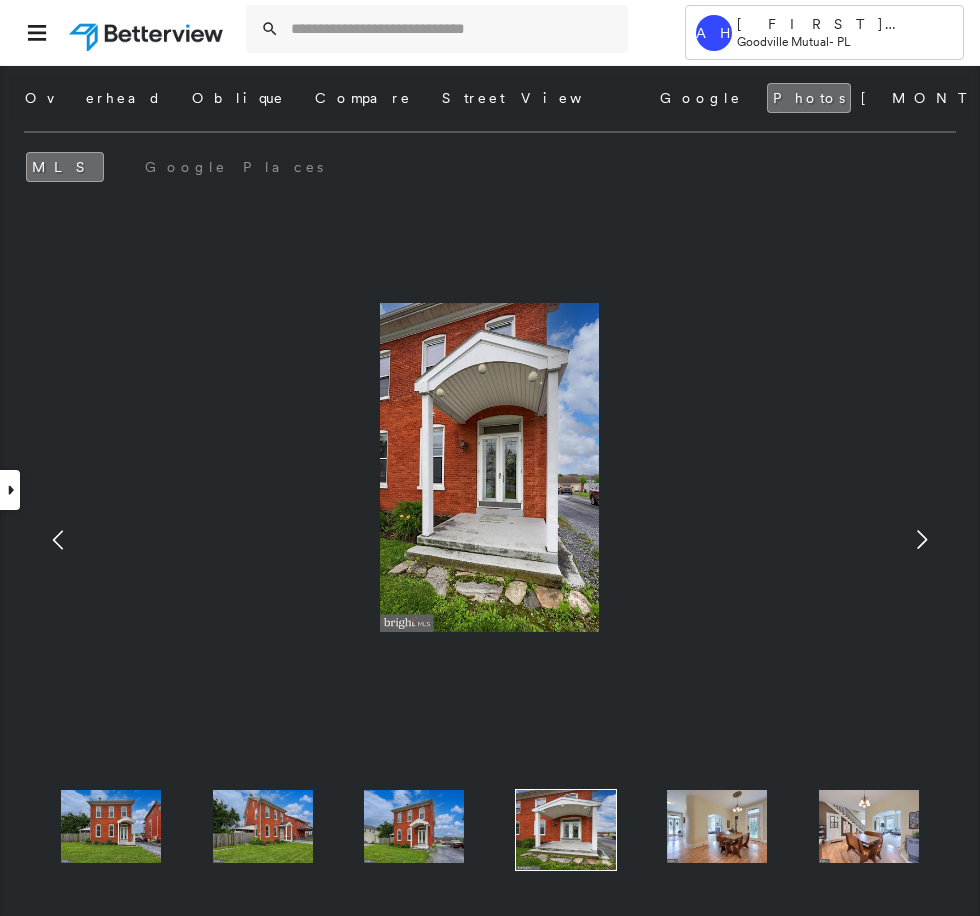 click 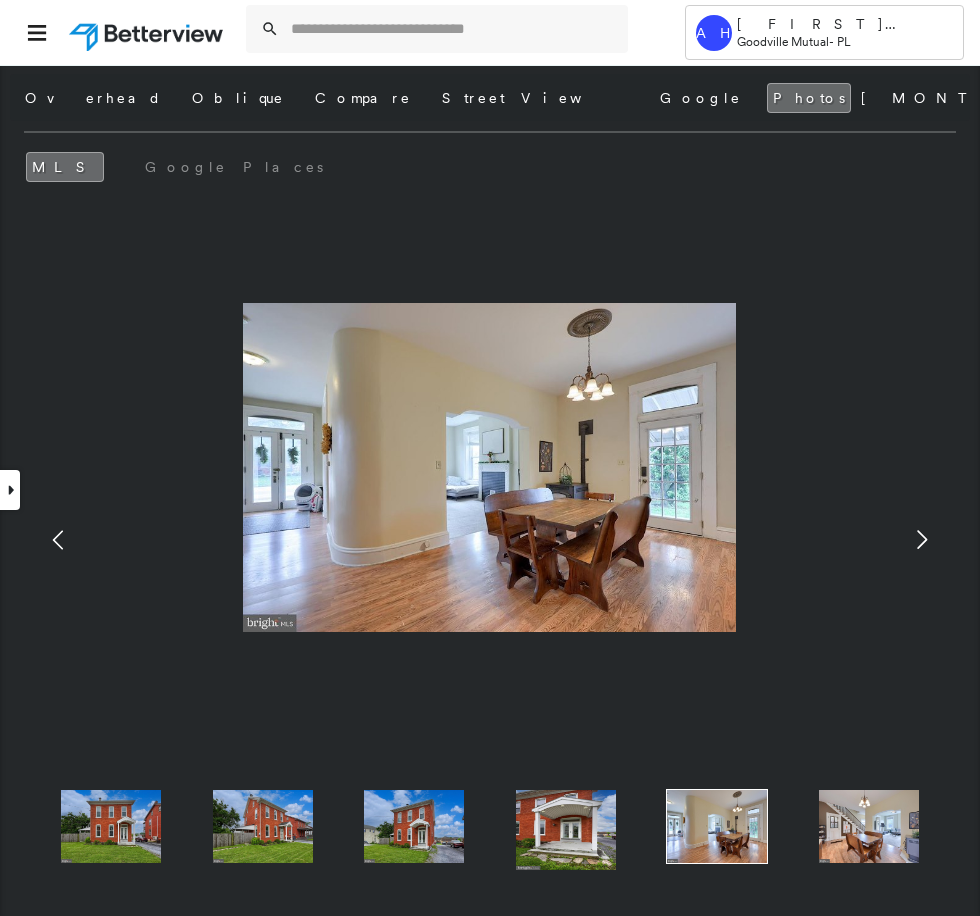 click 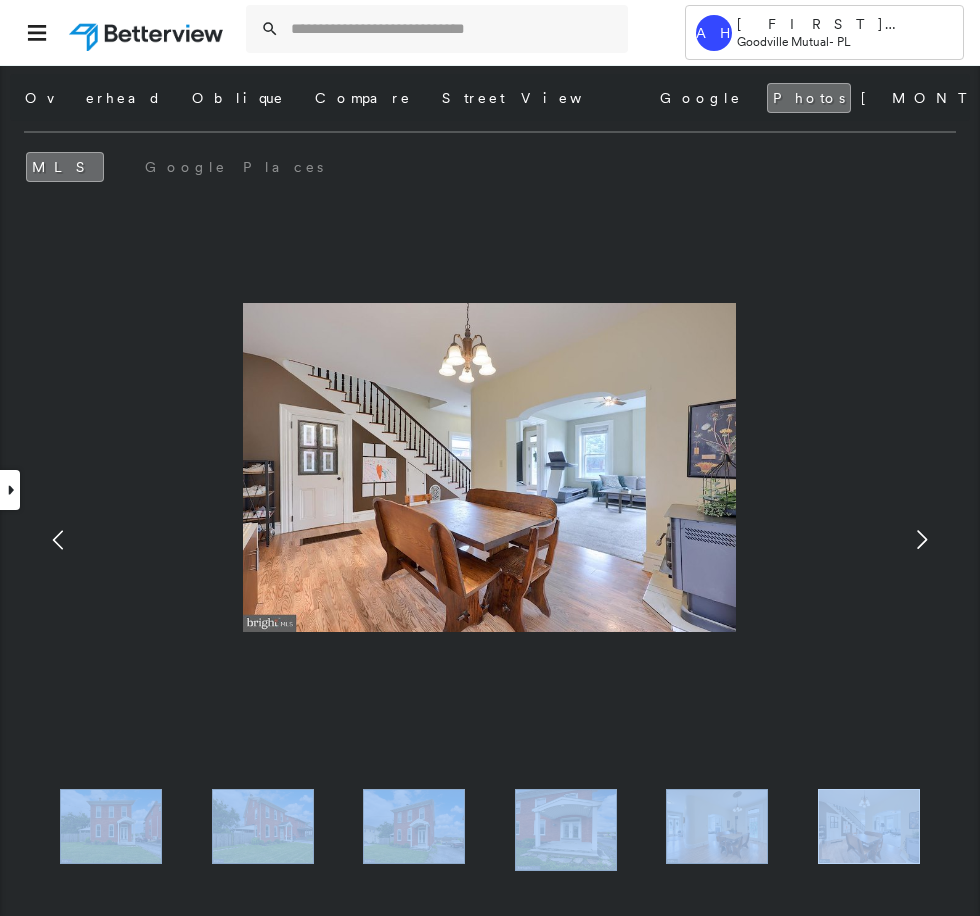 click 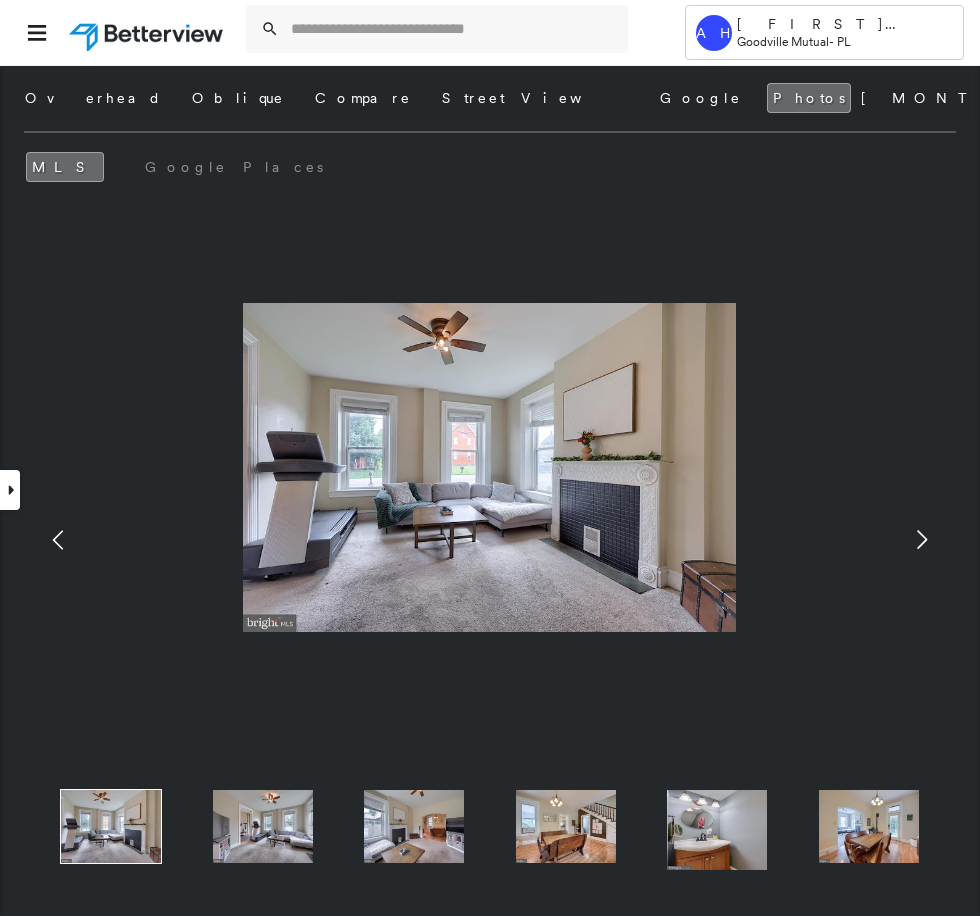 click 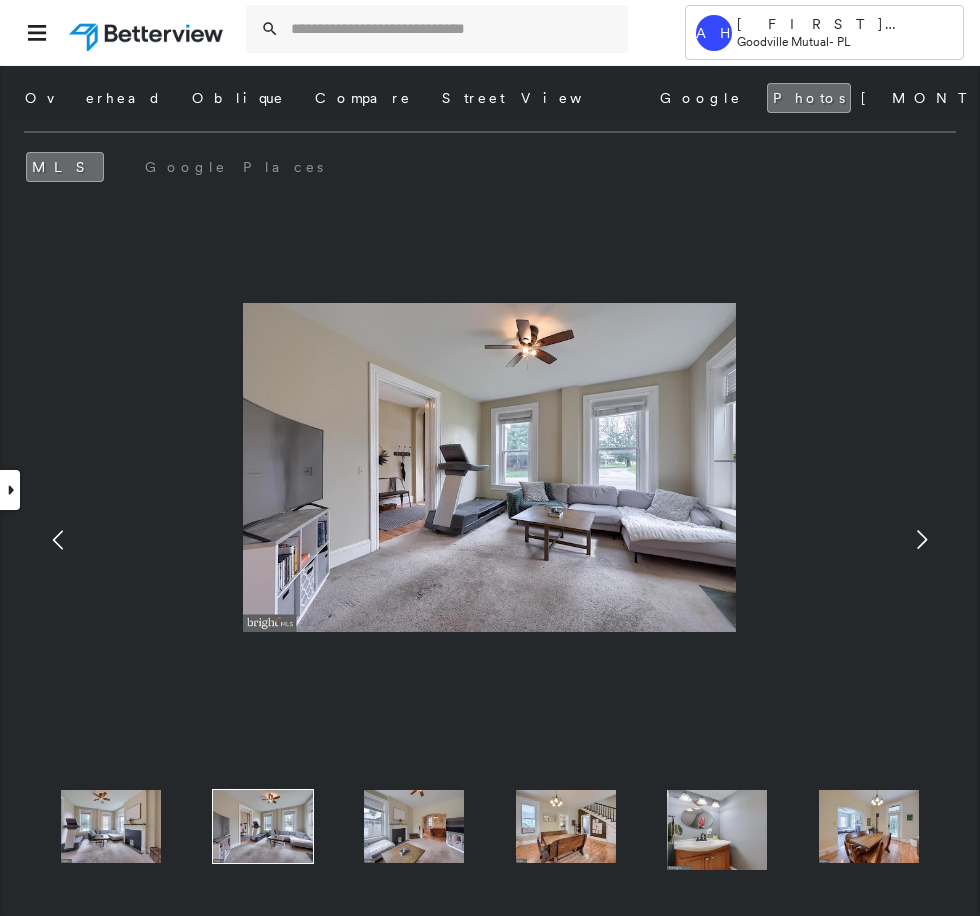 click 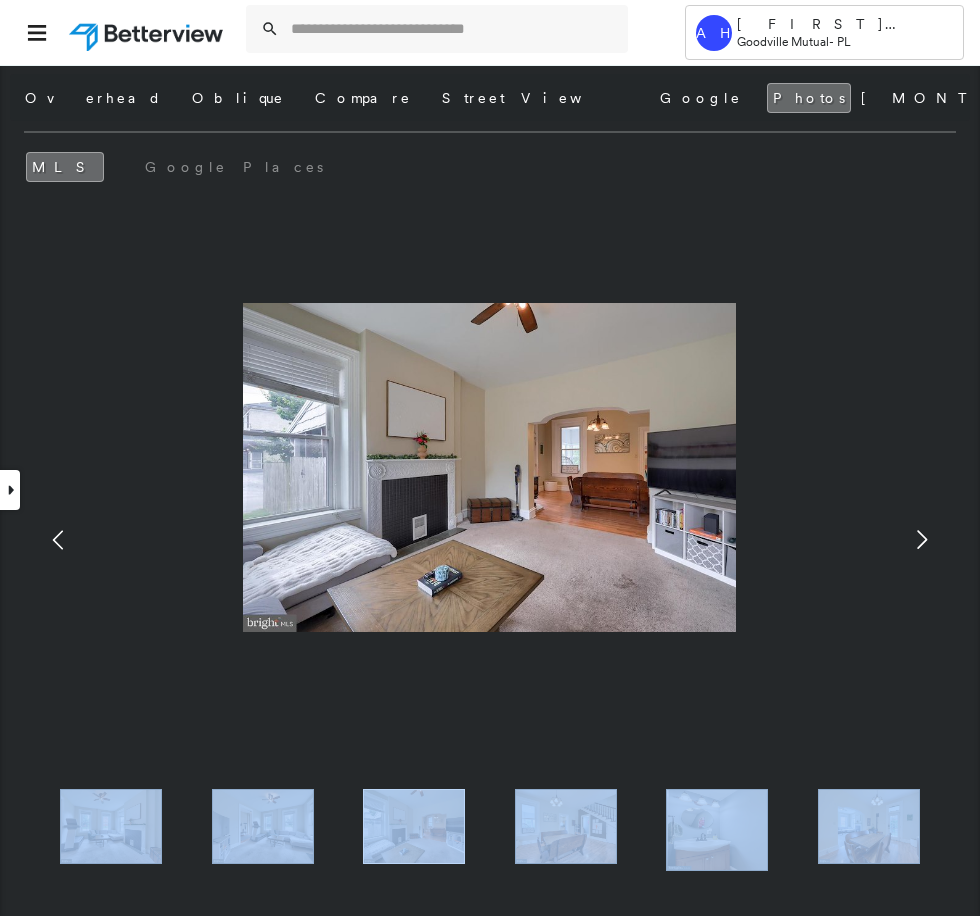 click 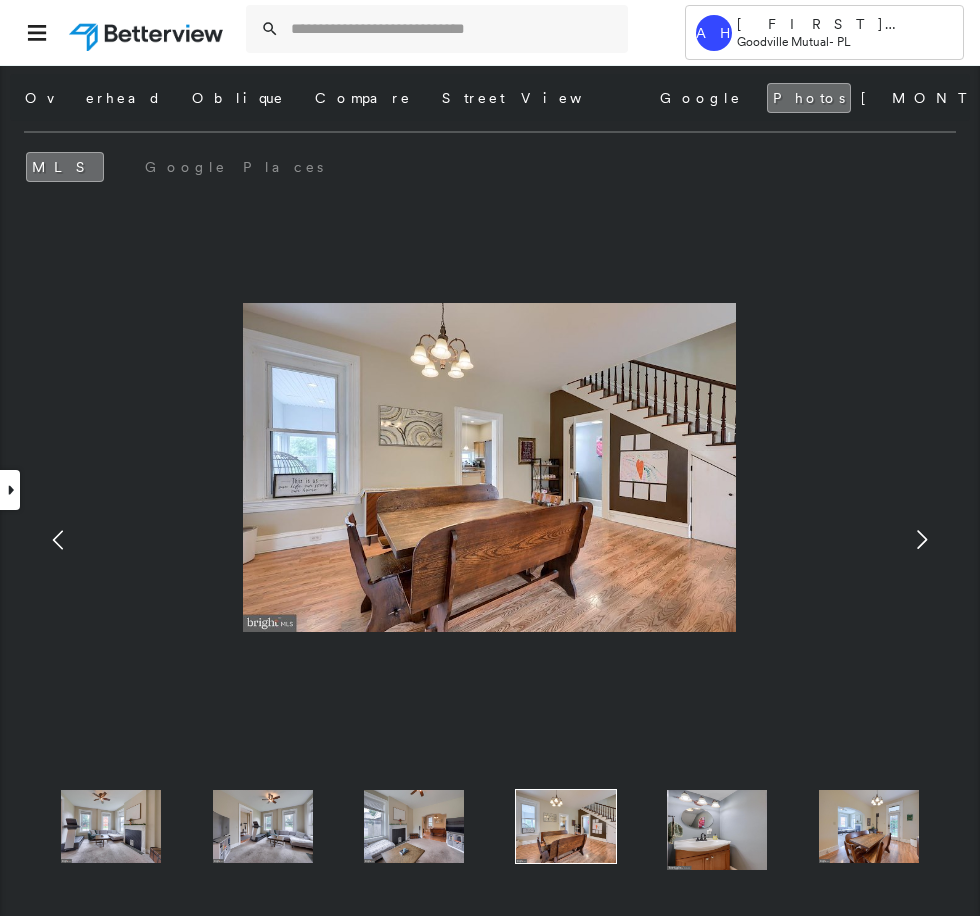 click 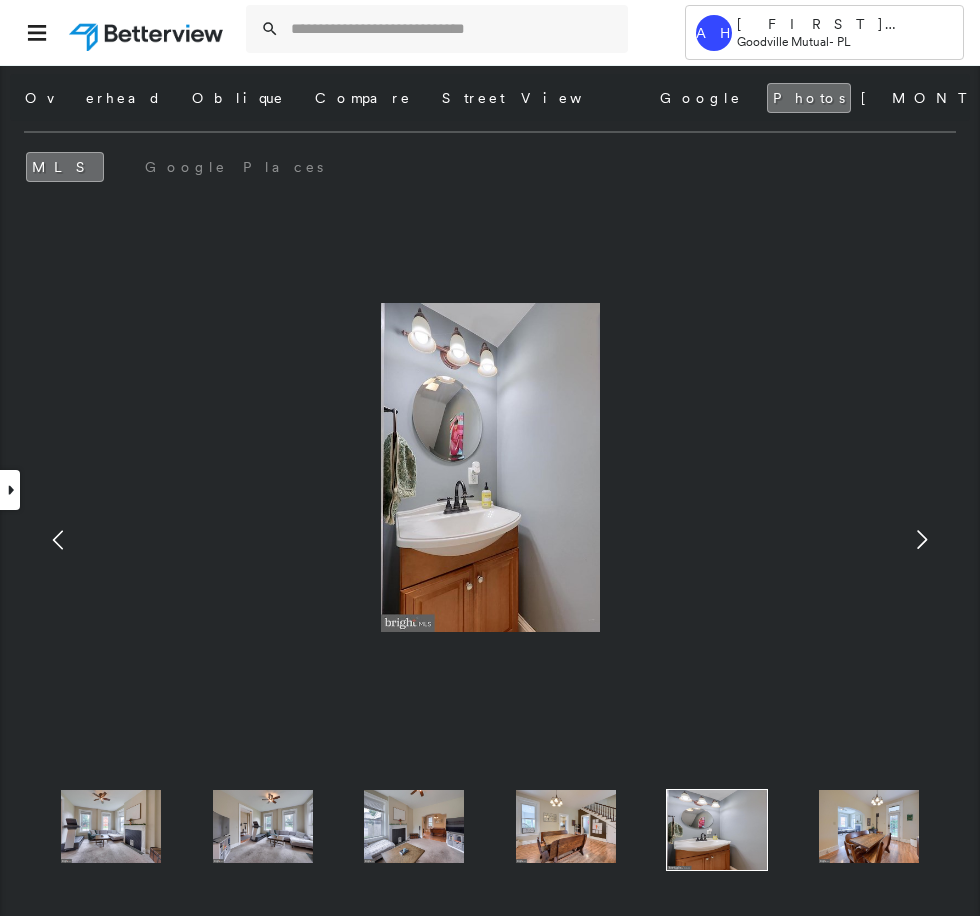 click 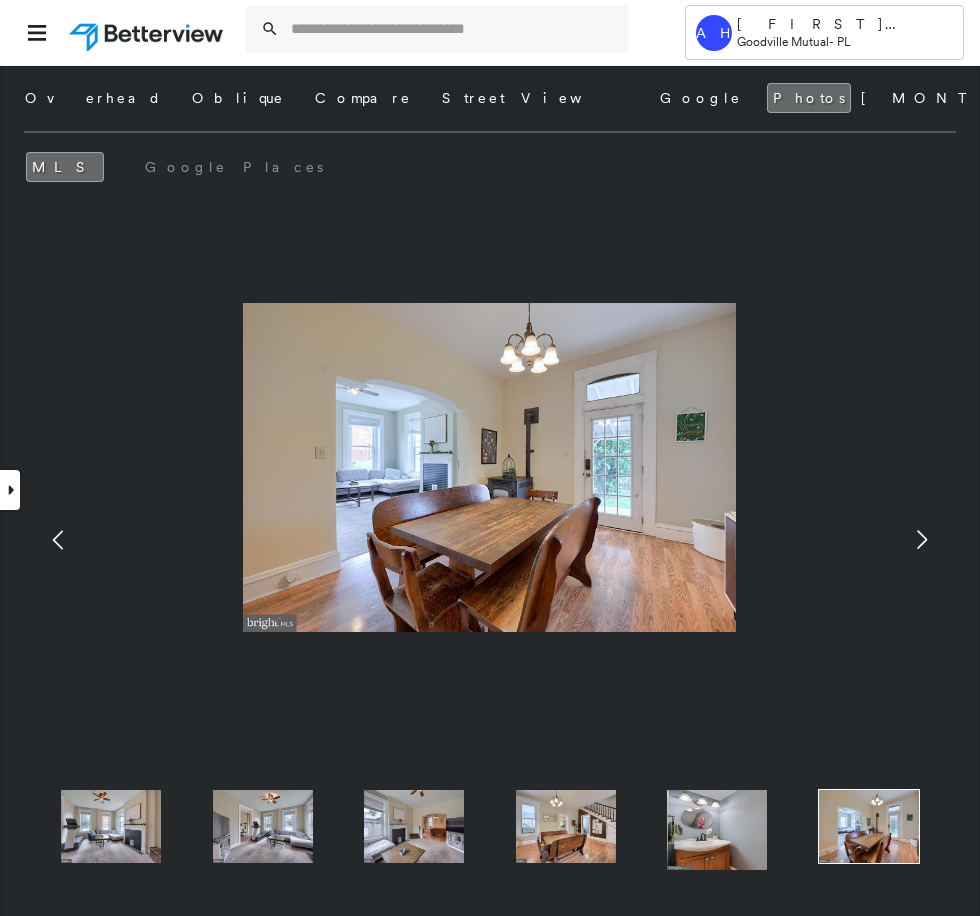 click 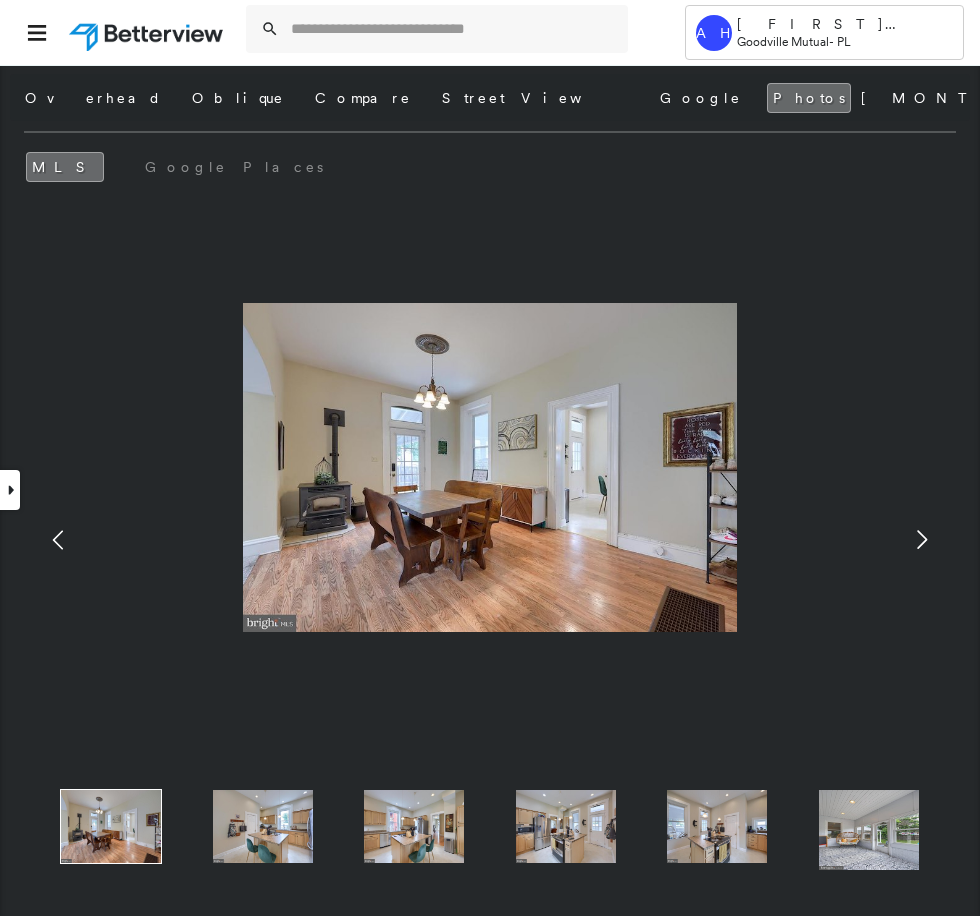 click 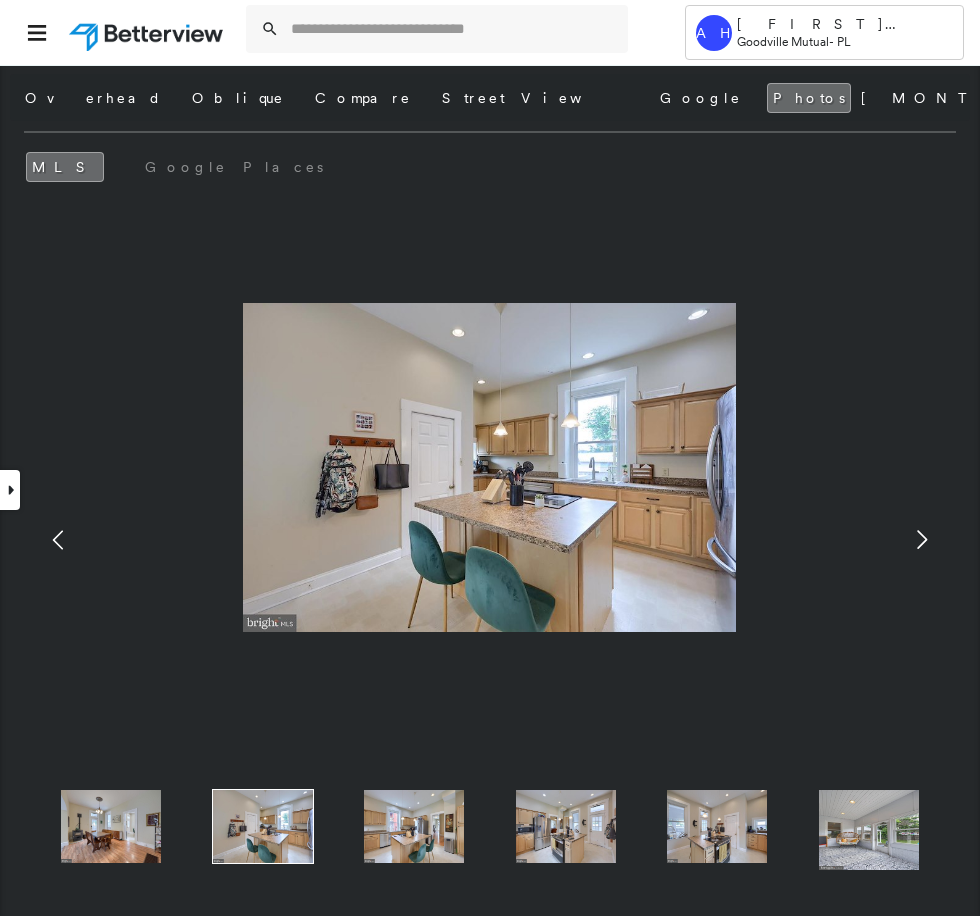 click 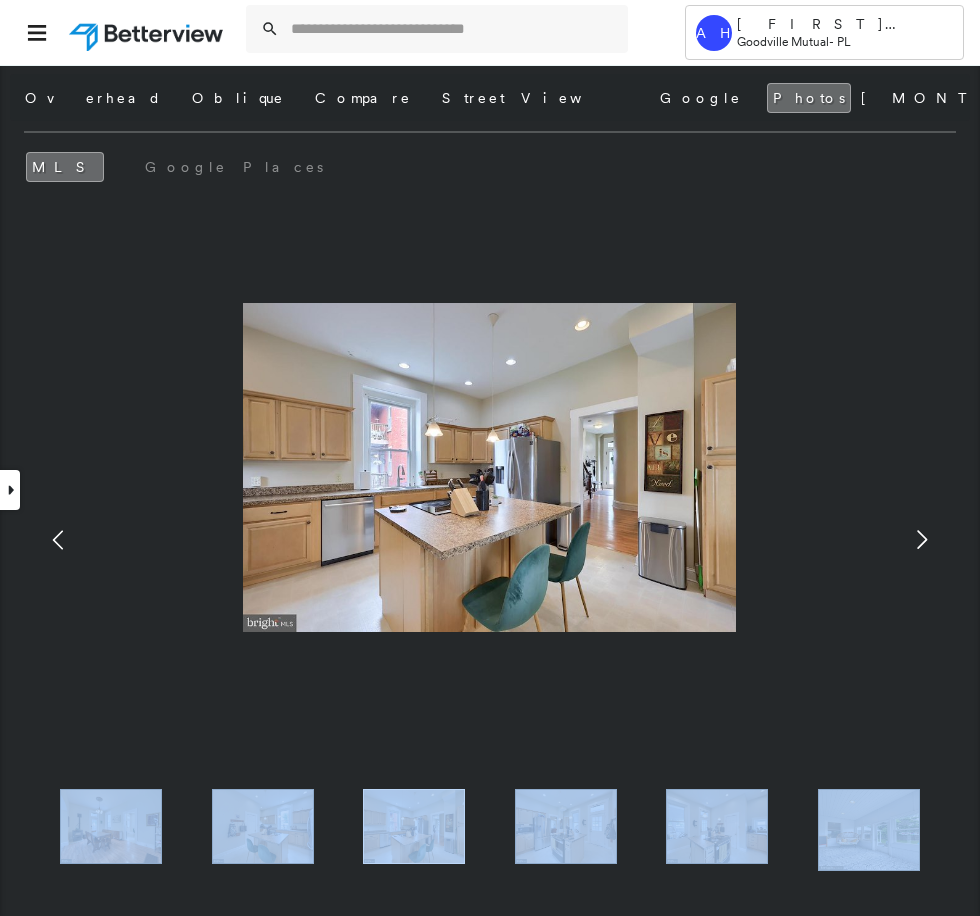 click 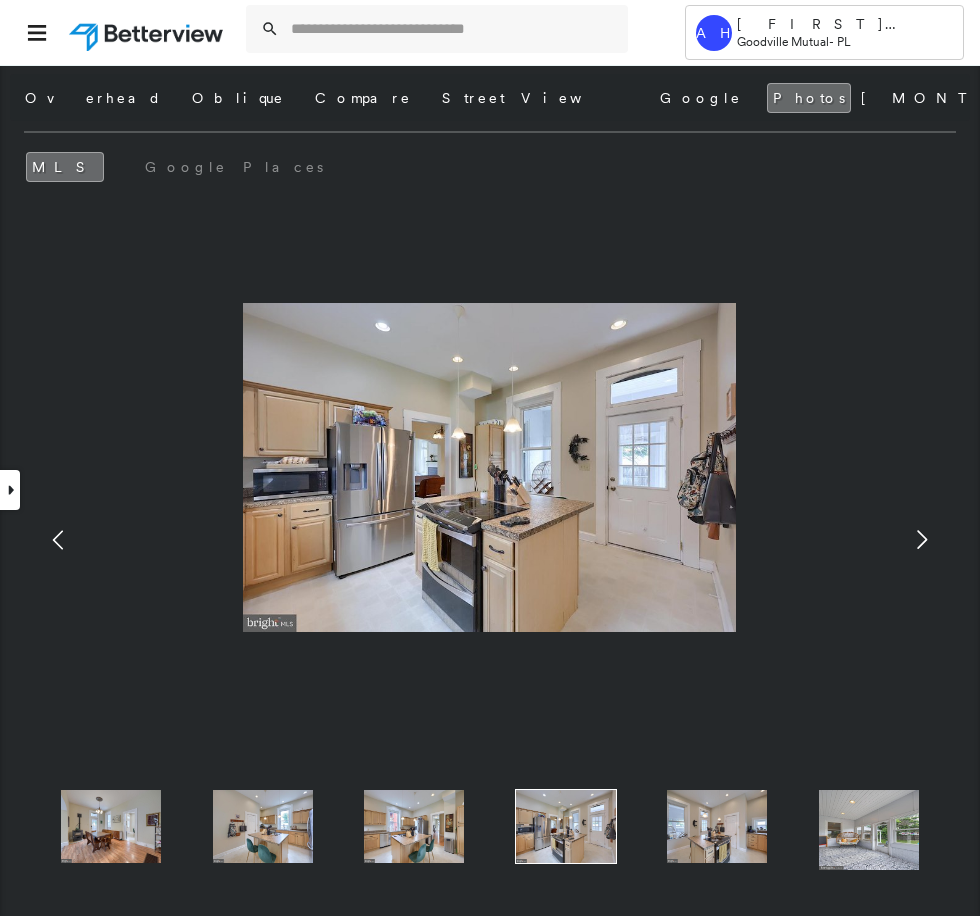 click 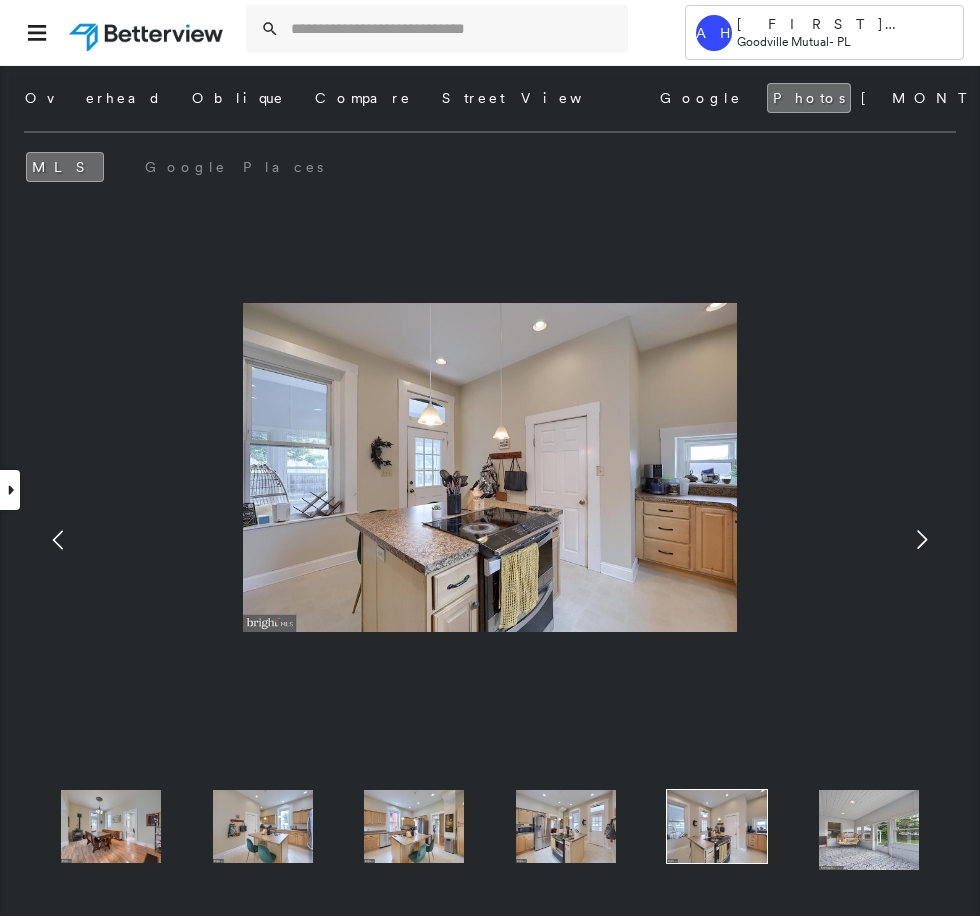 click 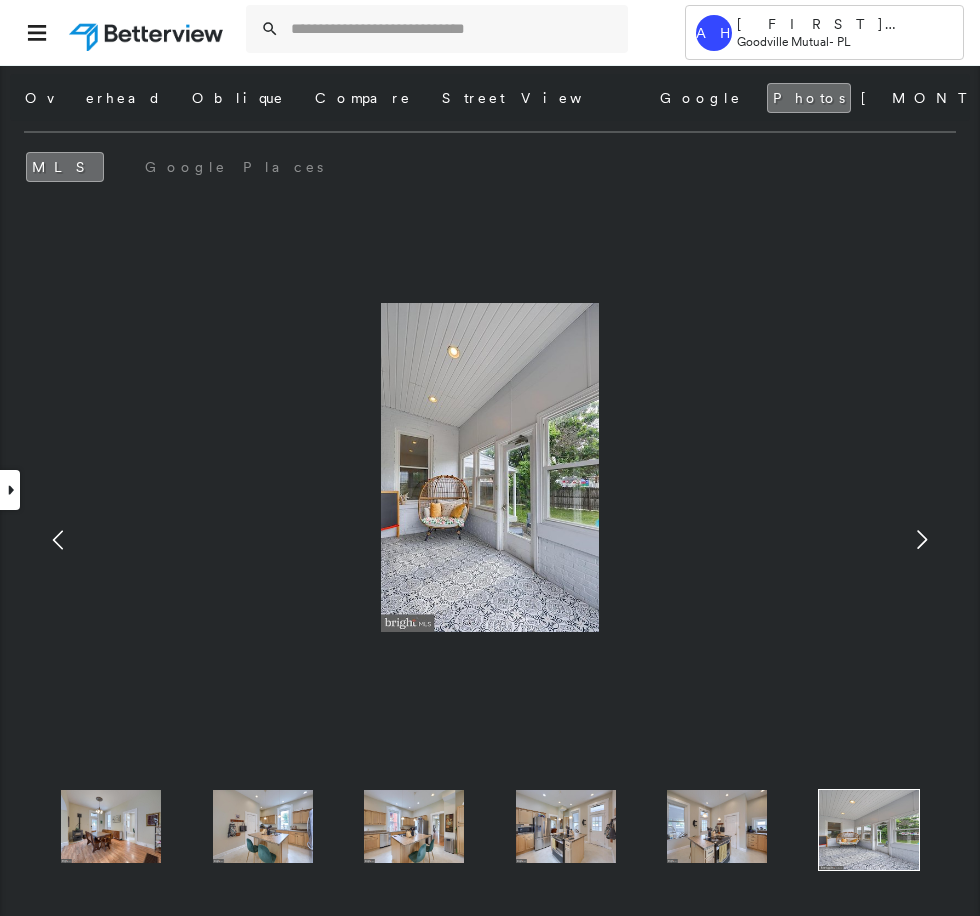 click 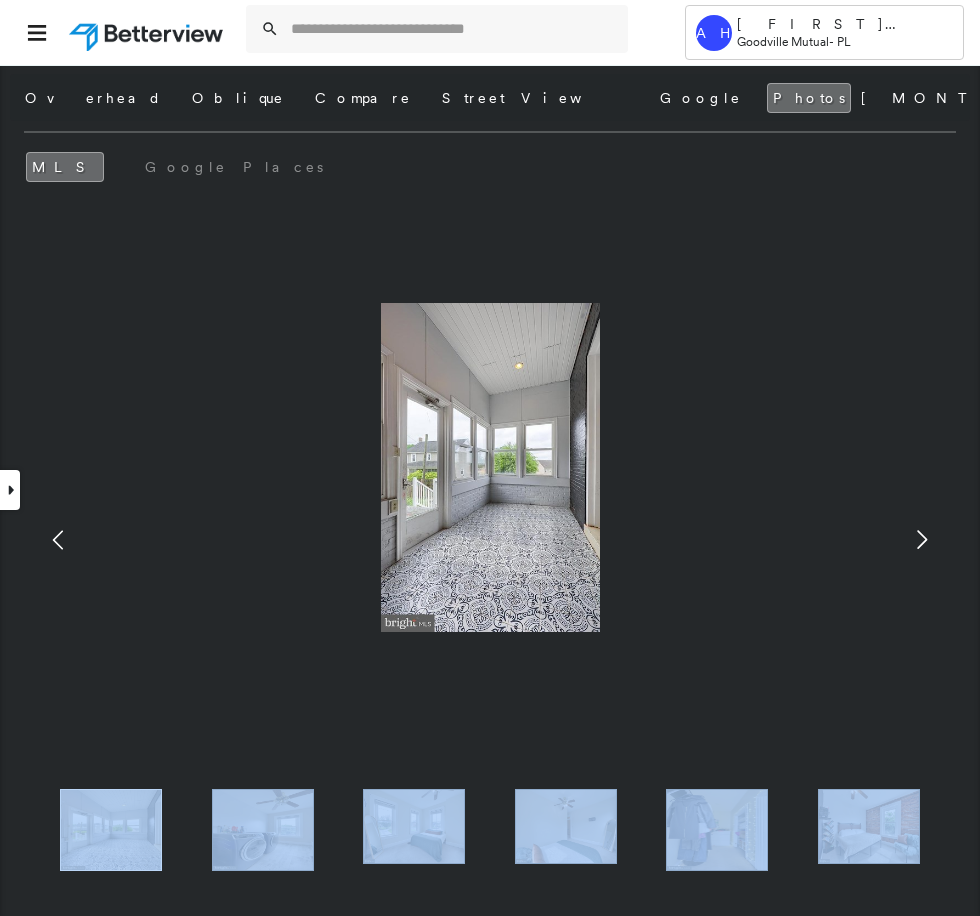 click 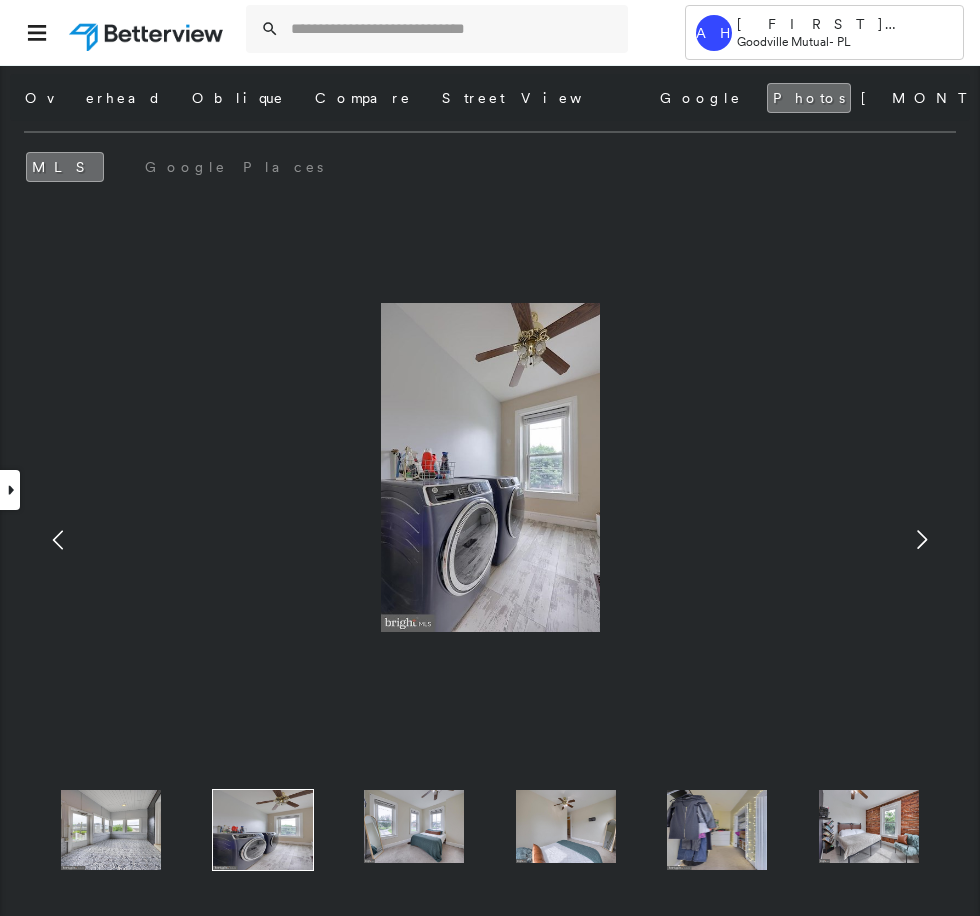click 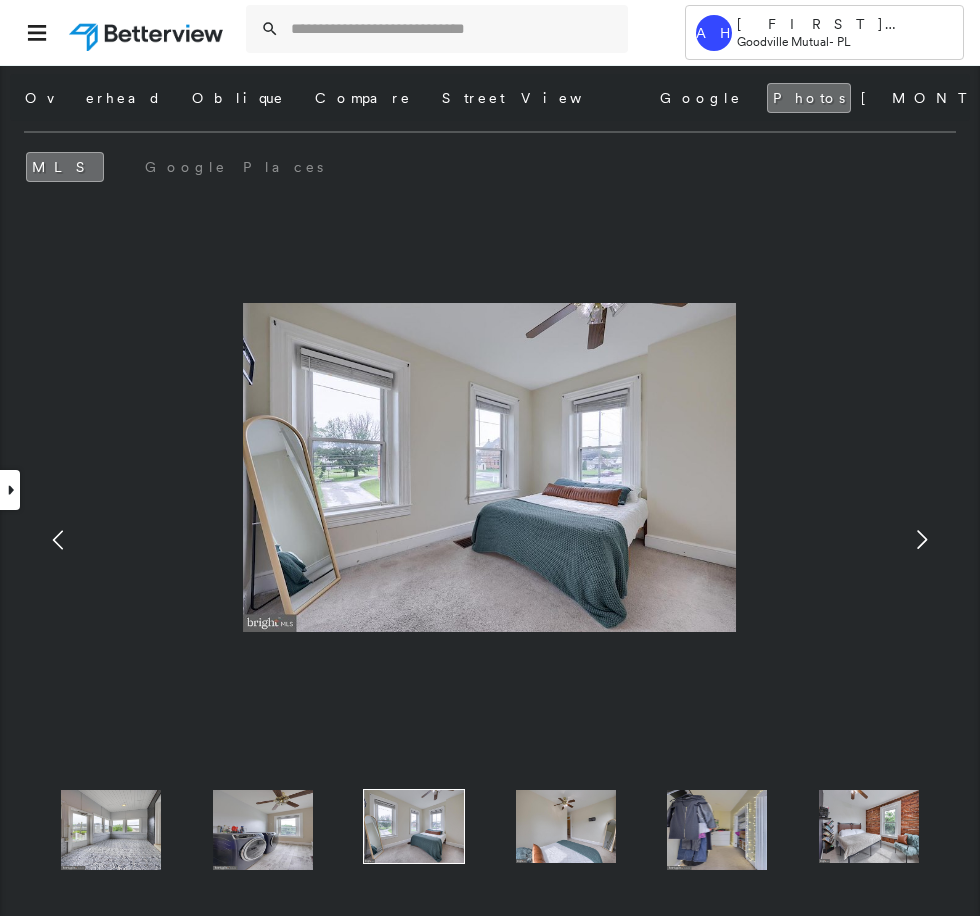 click 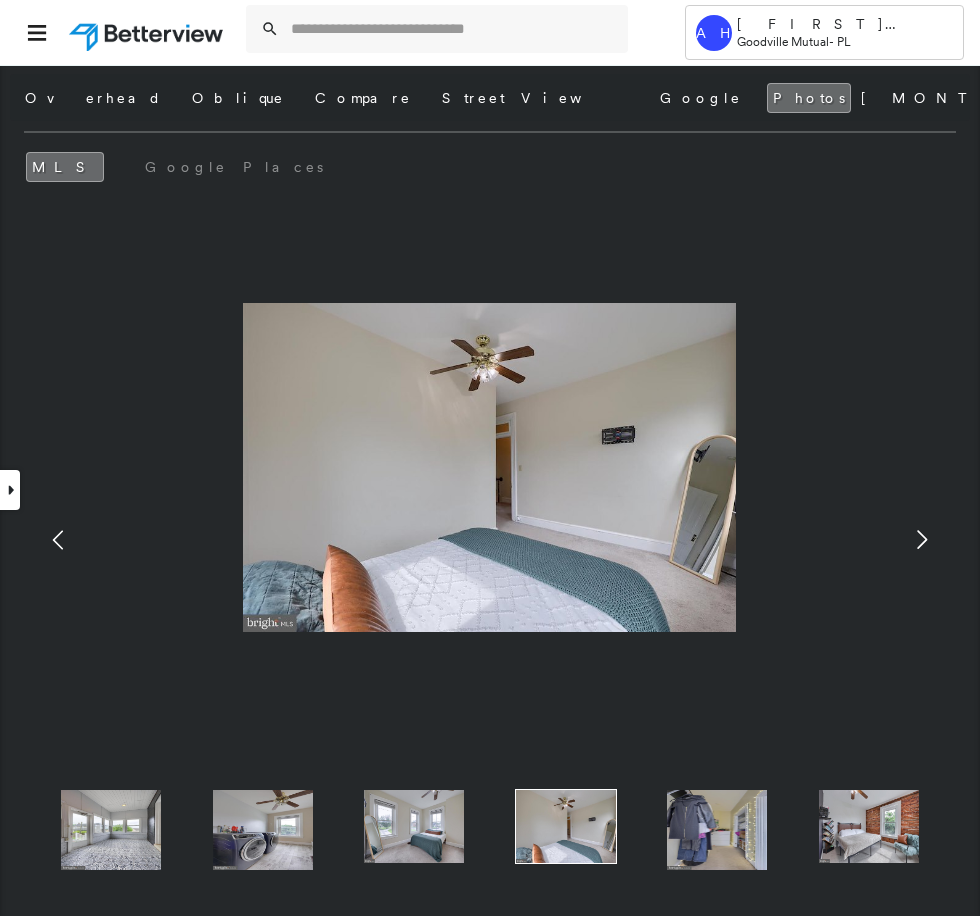 click 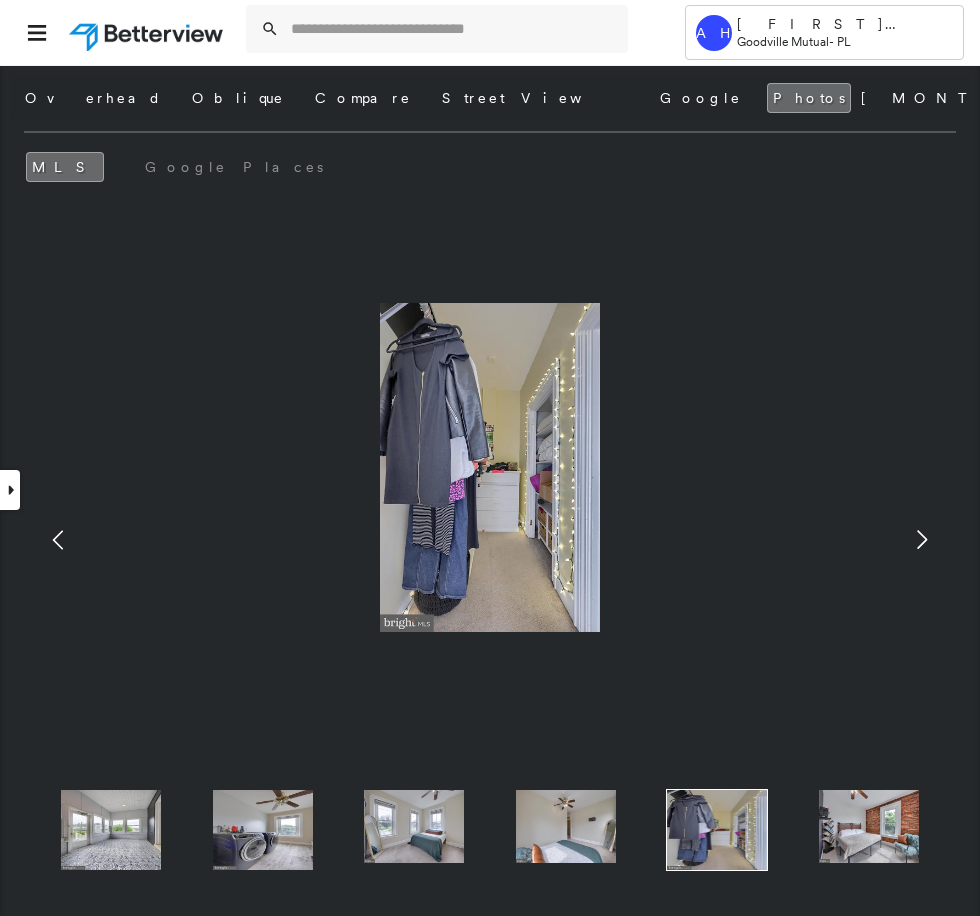 click 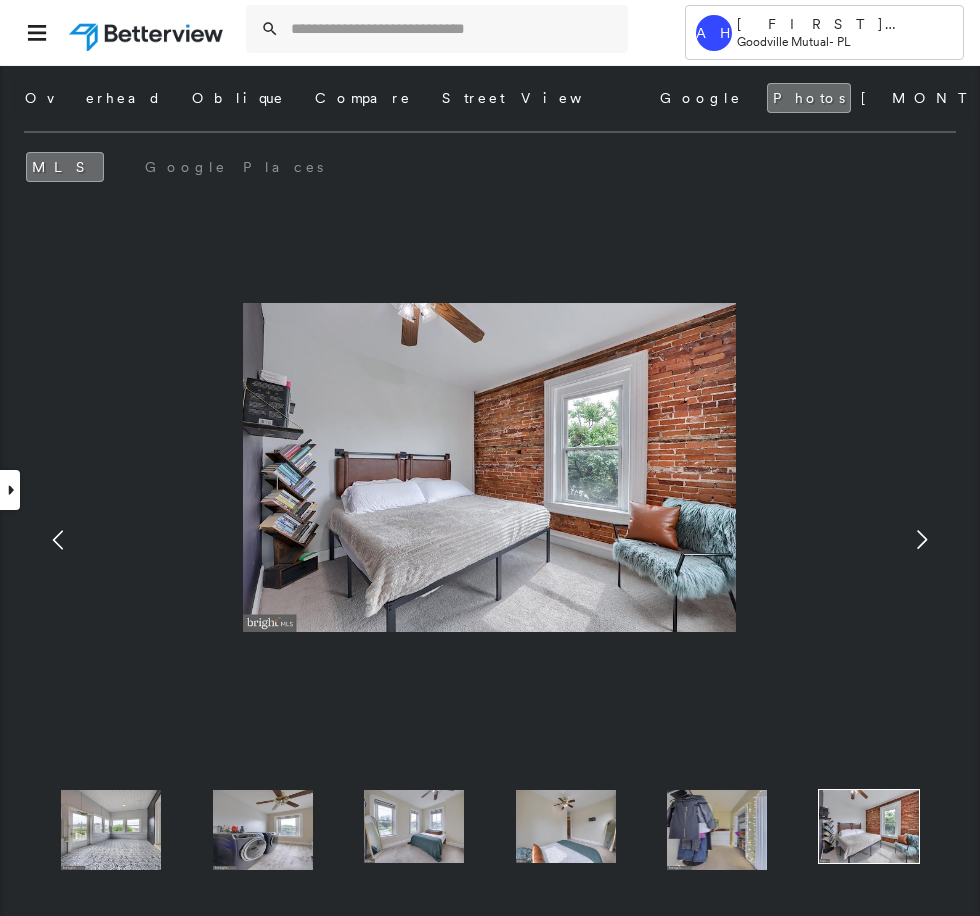 click 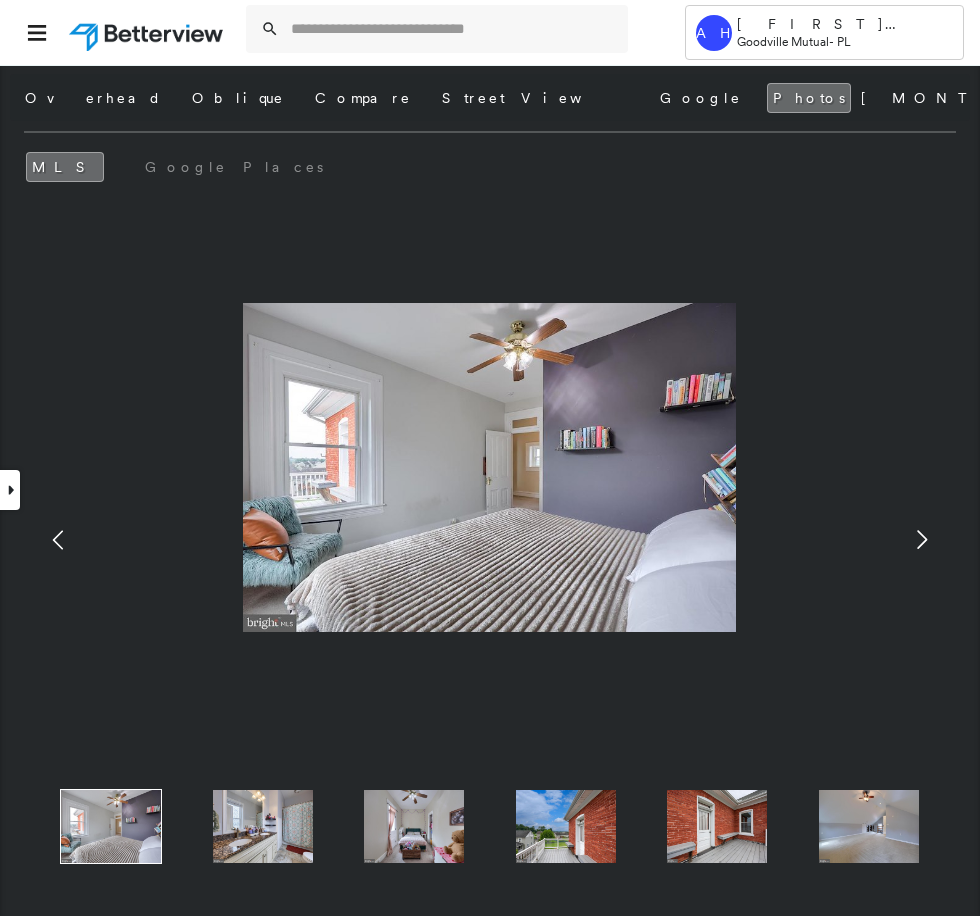 click 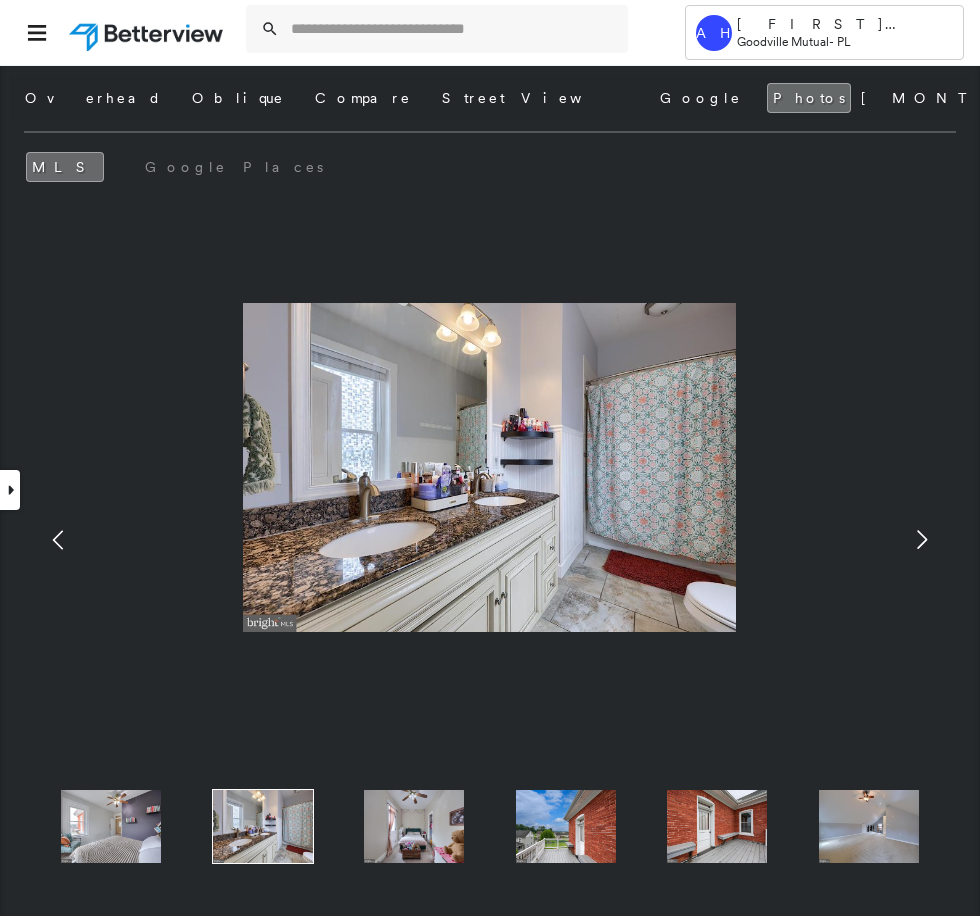 click 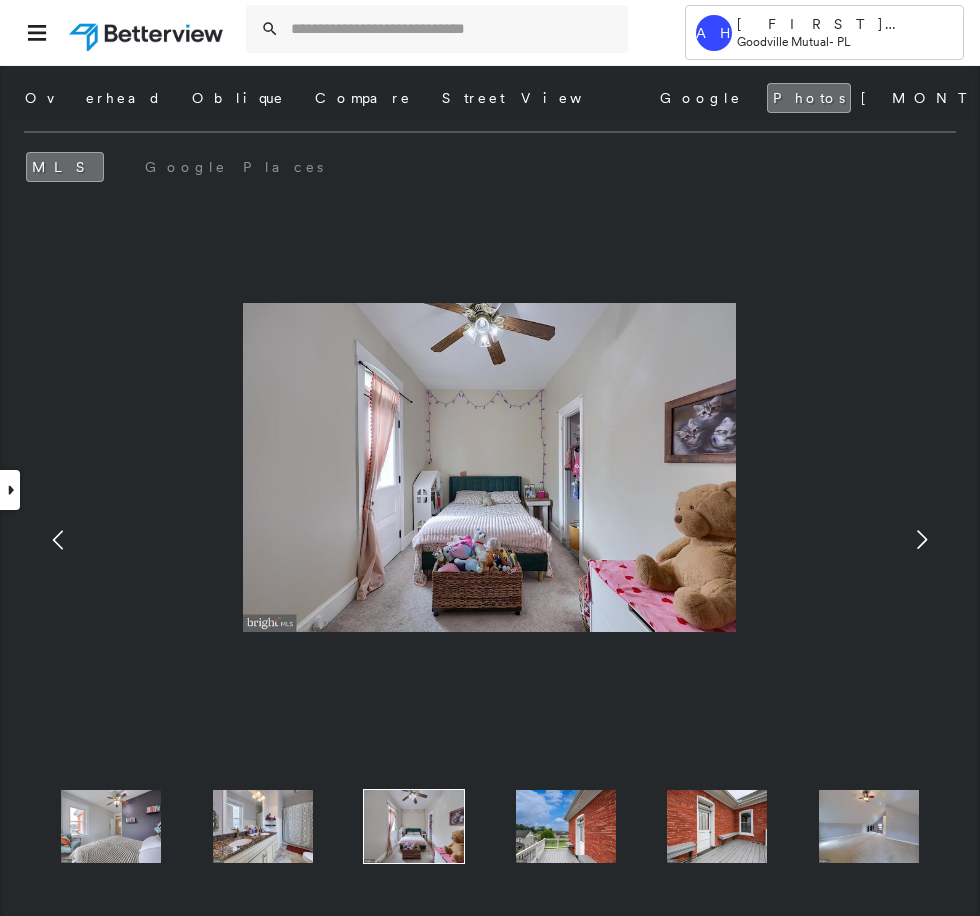 click 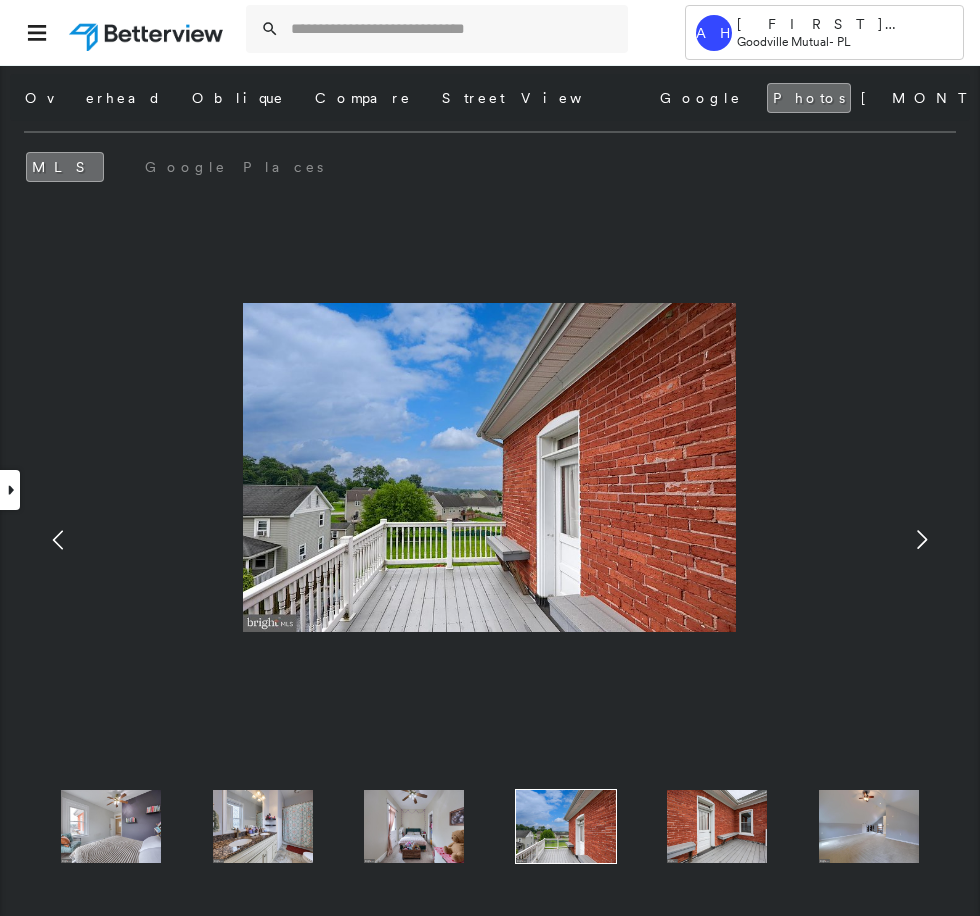 click 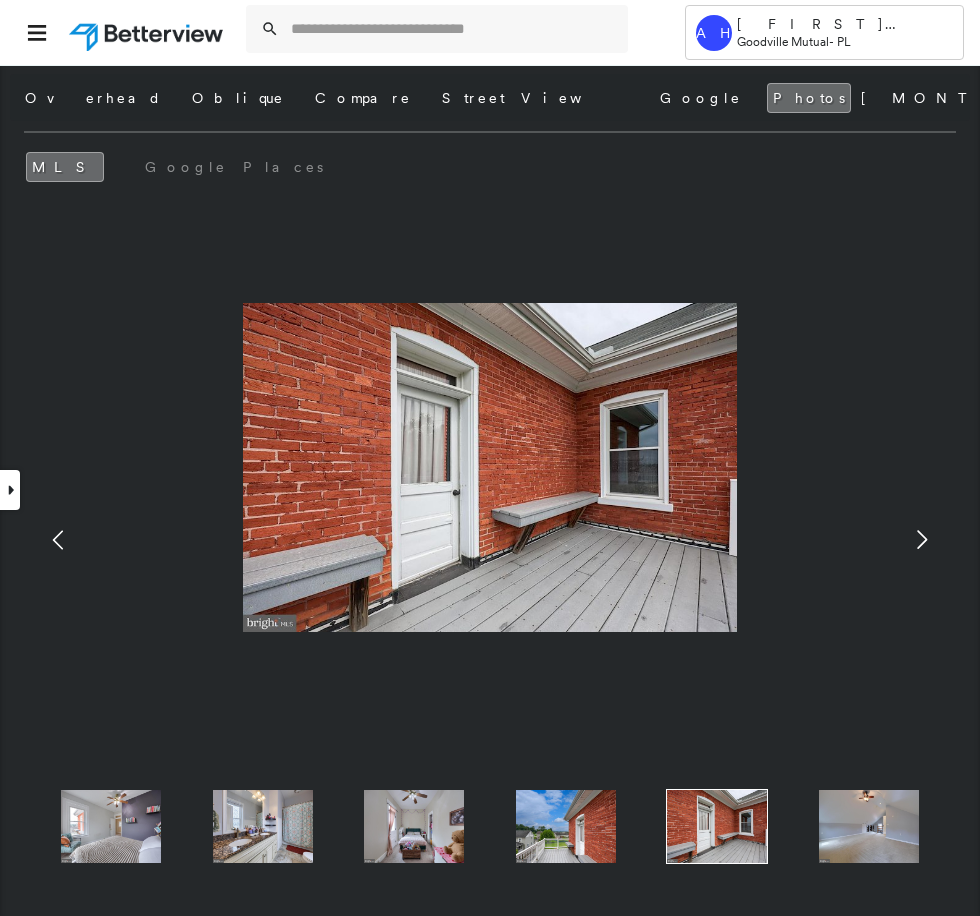 click 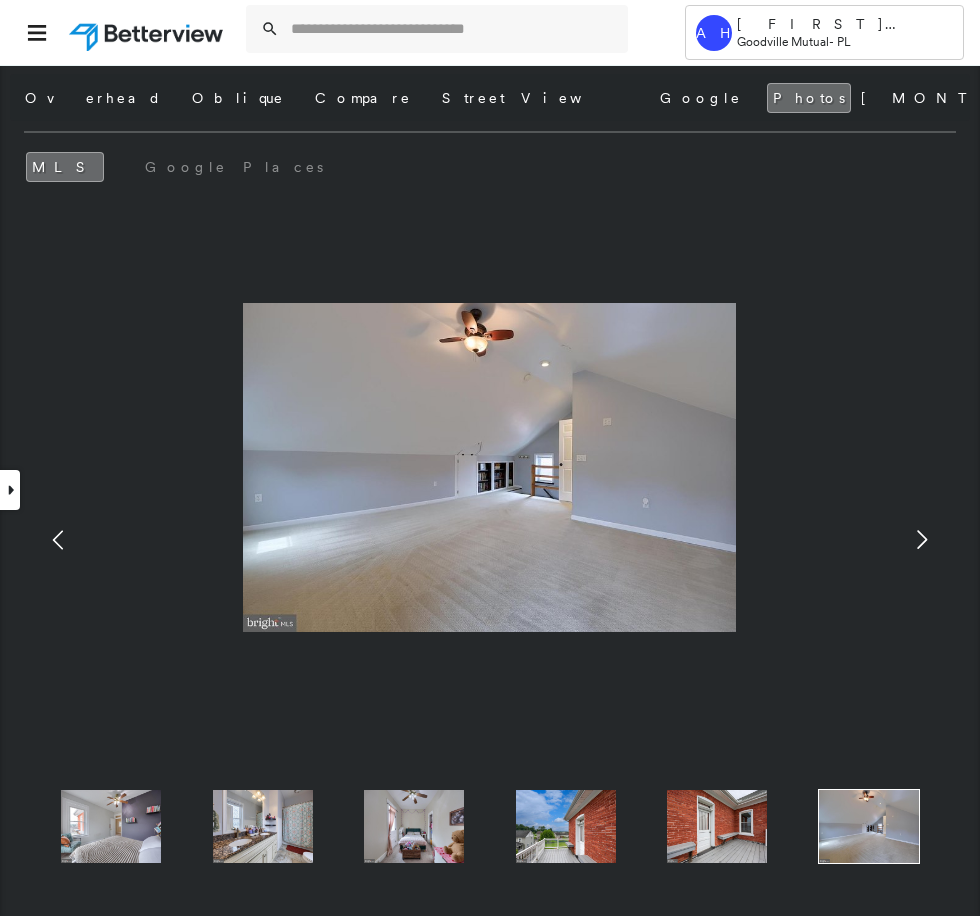 click 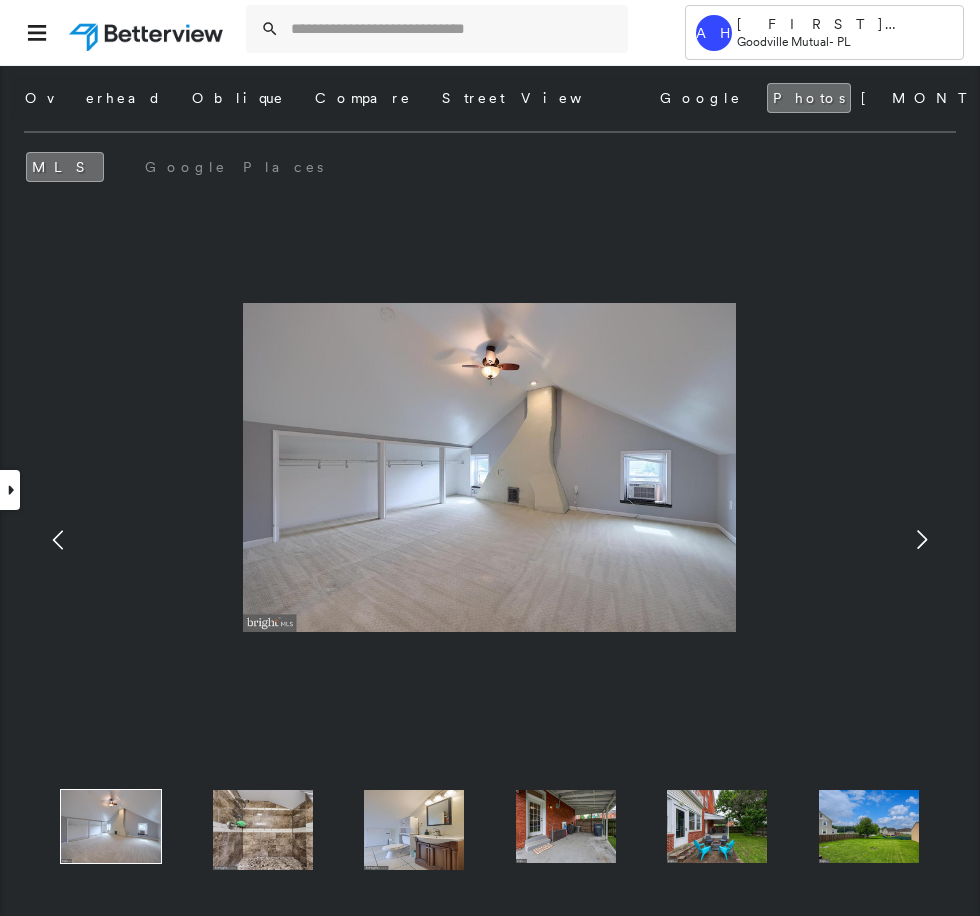 click 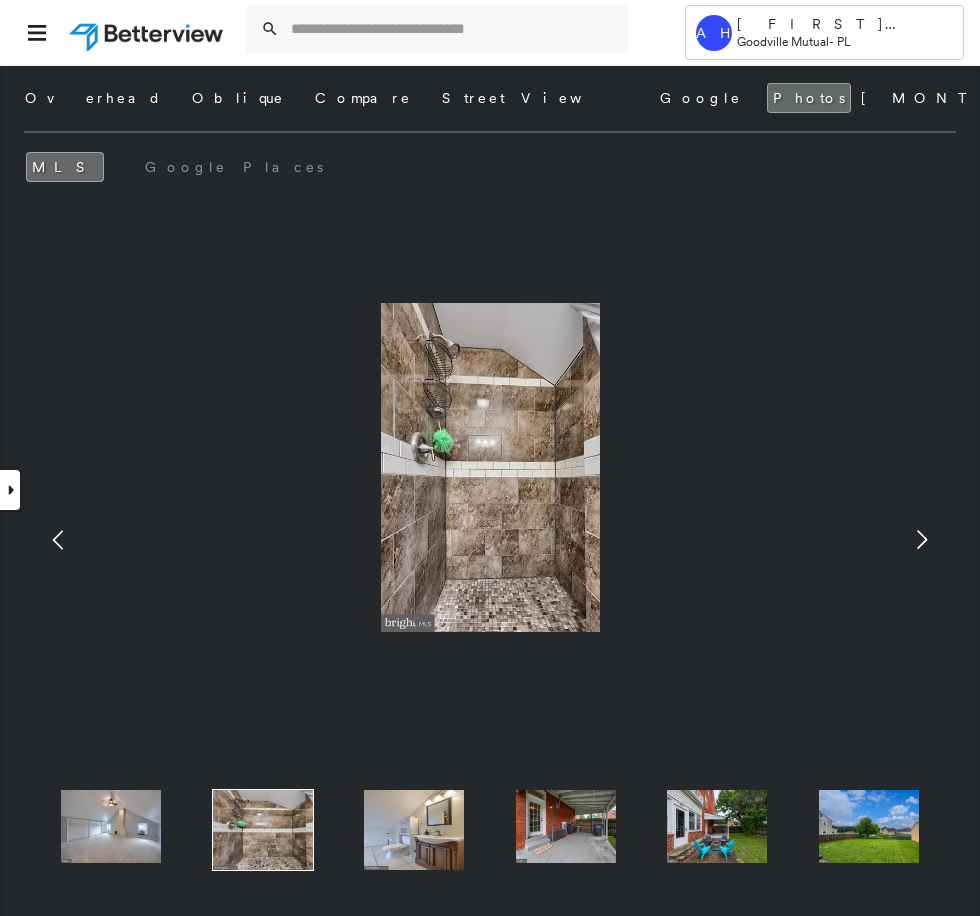 click 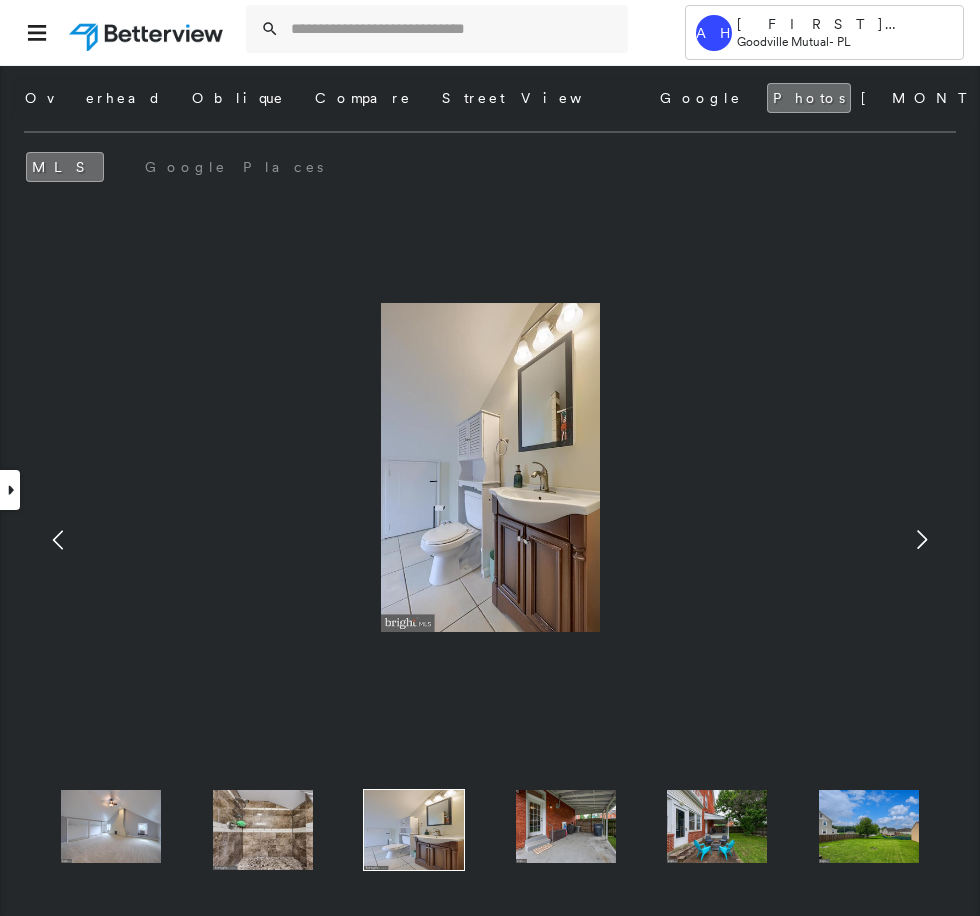 click 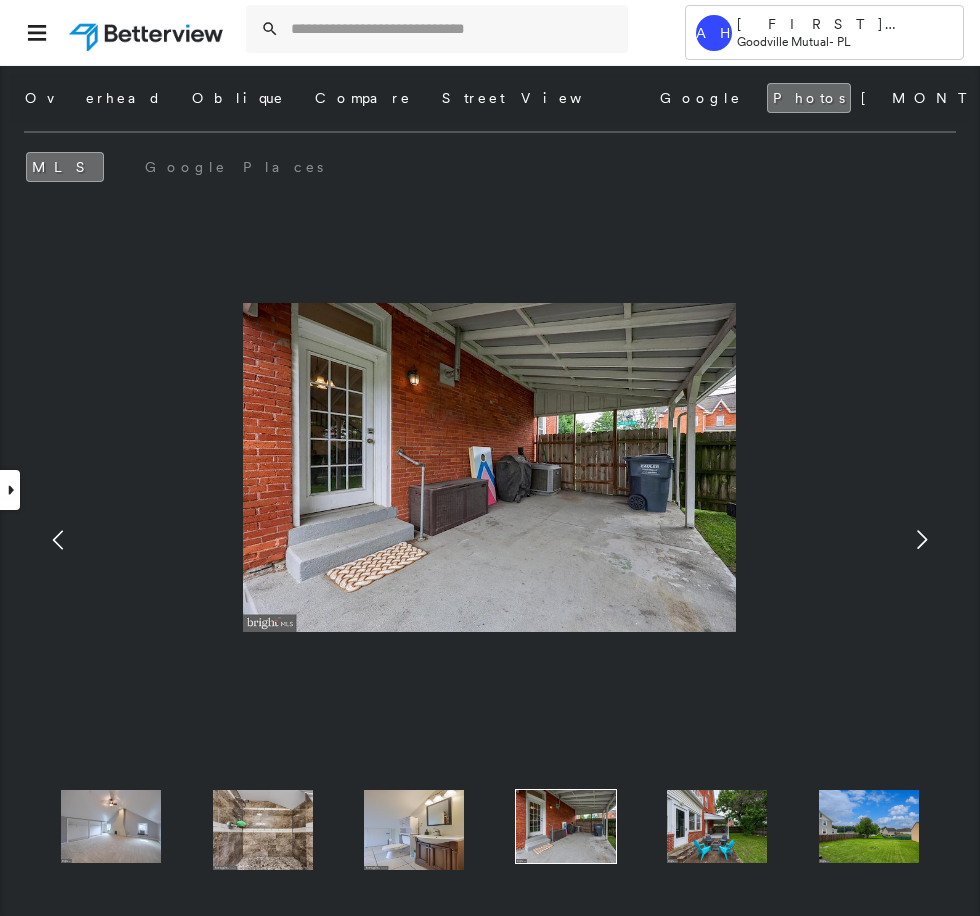 click 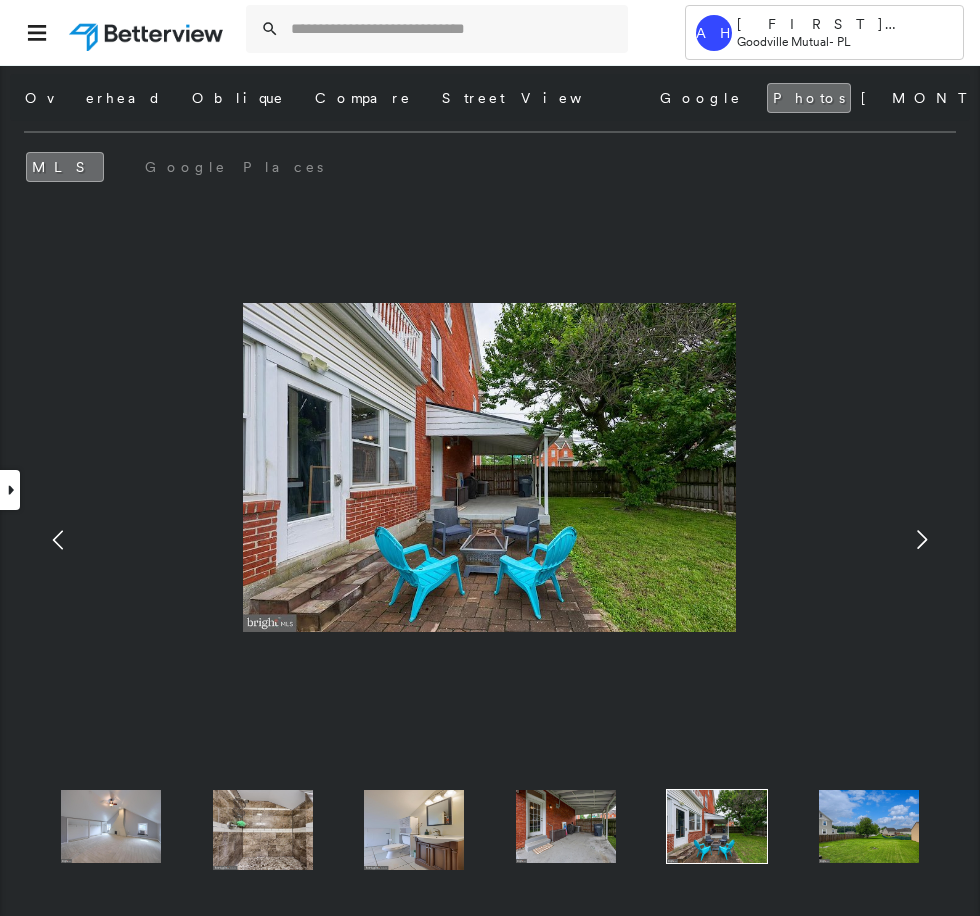 click 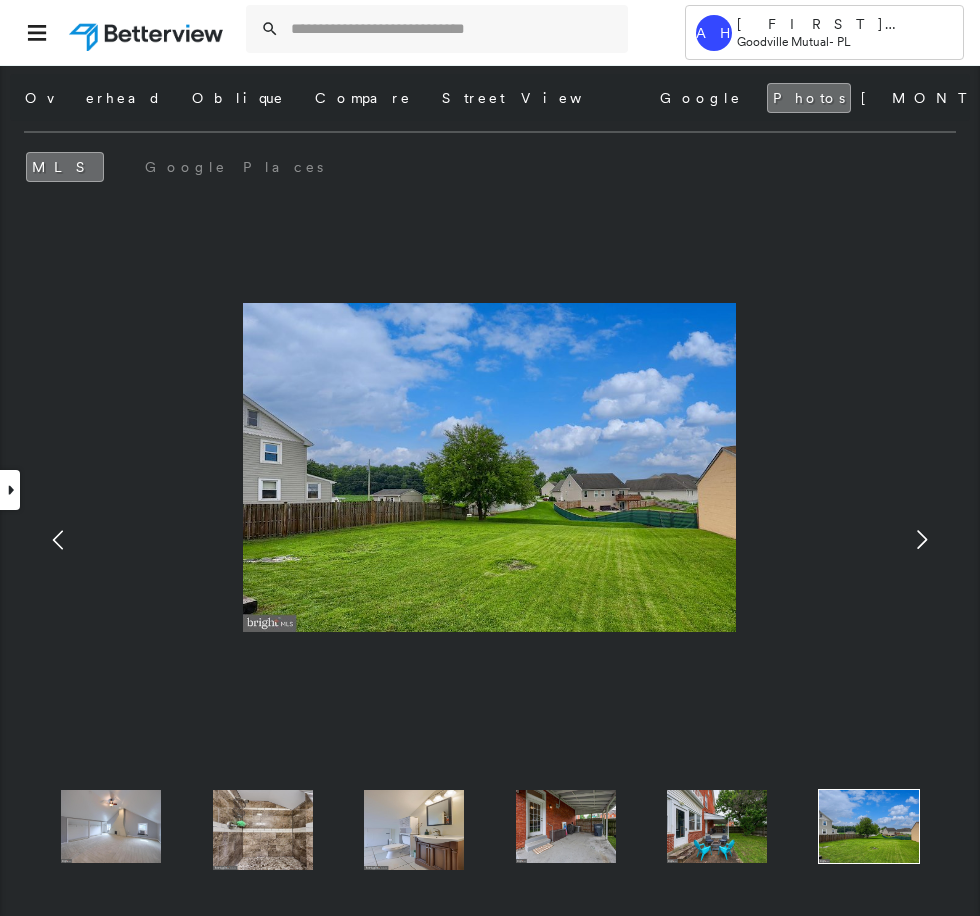 click 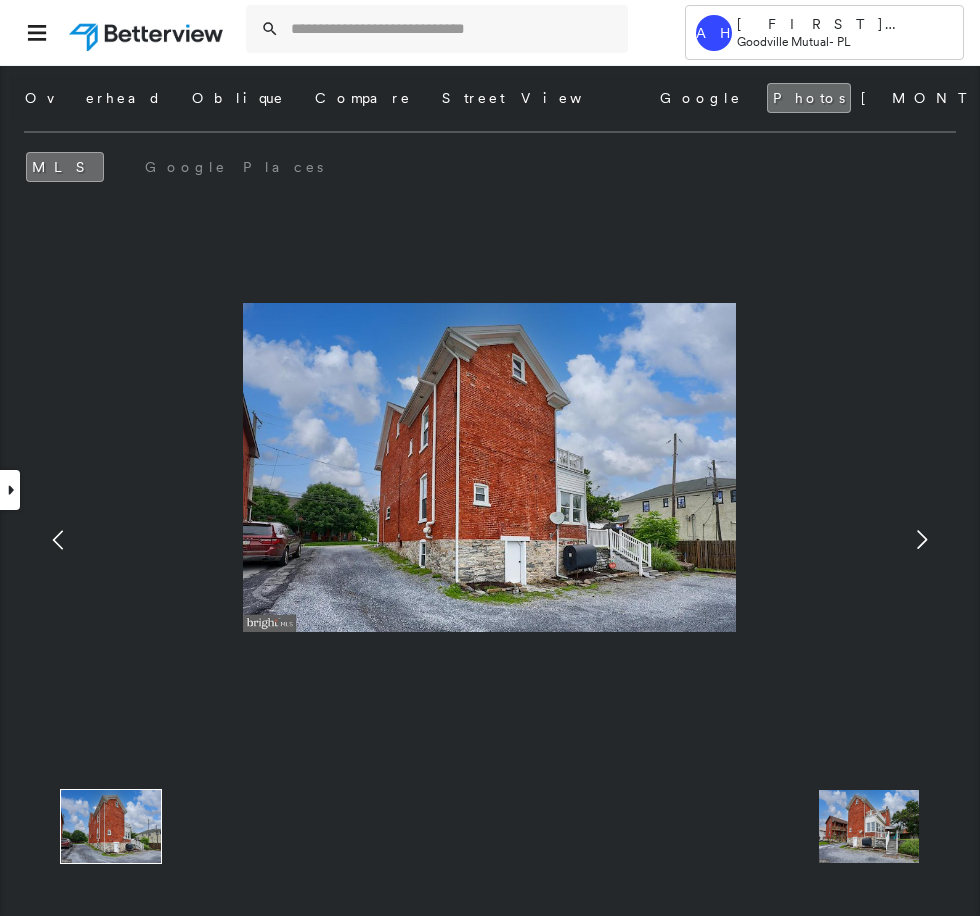 click 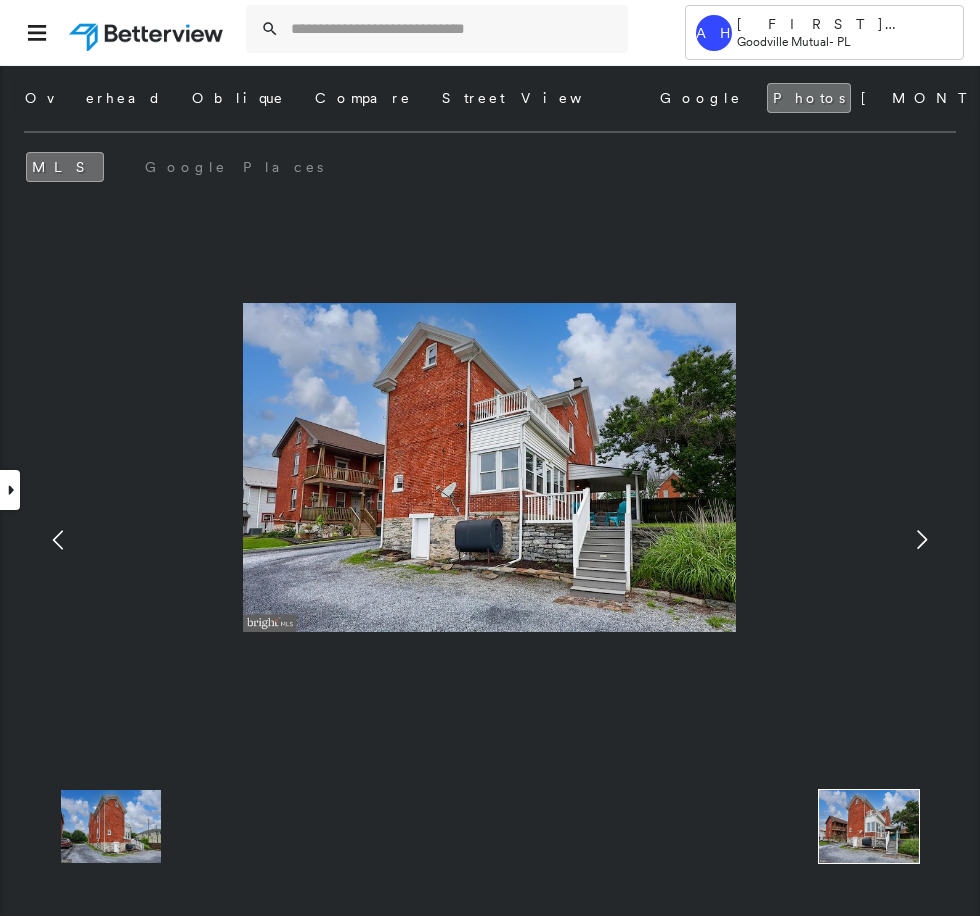 click 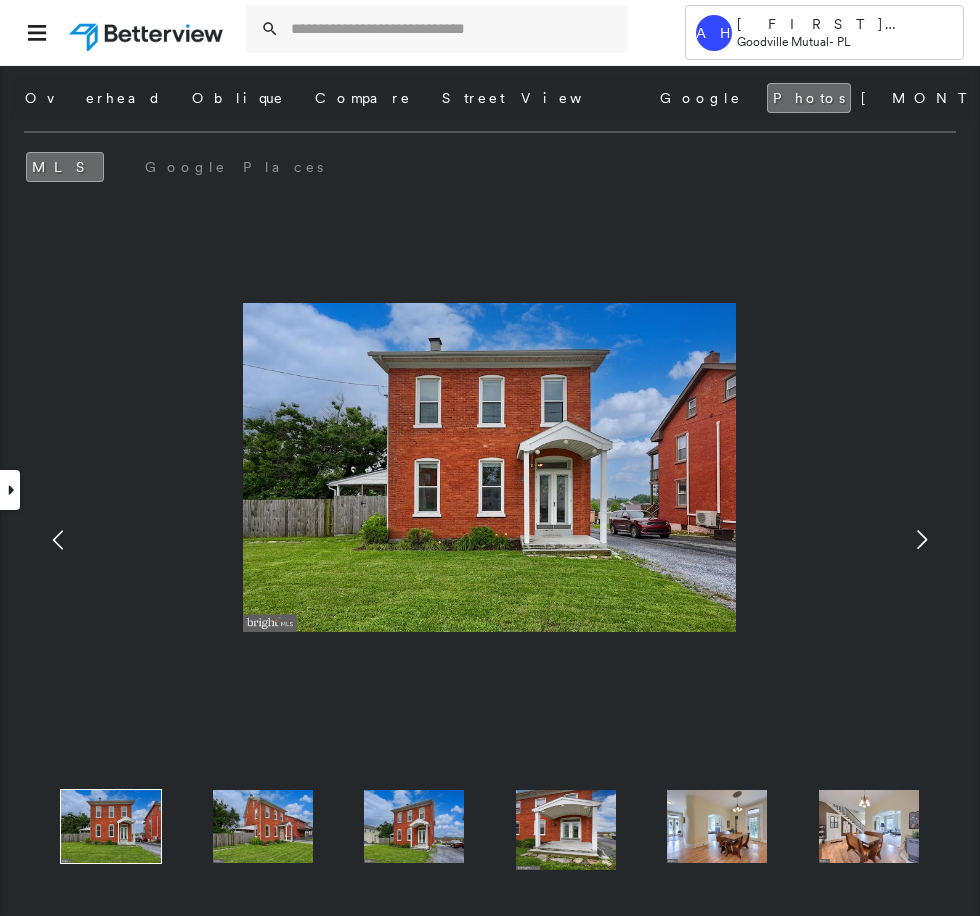 click 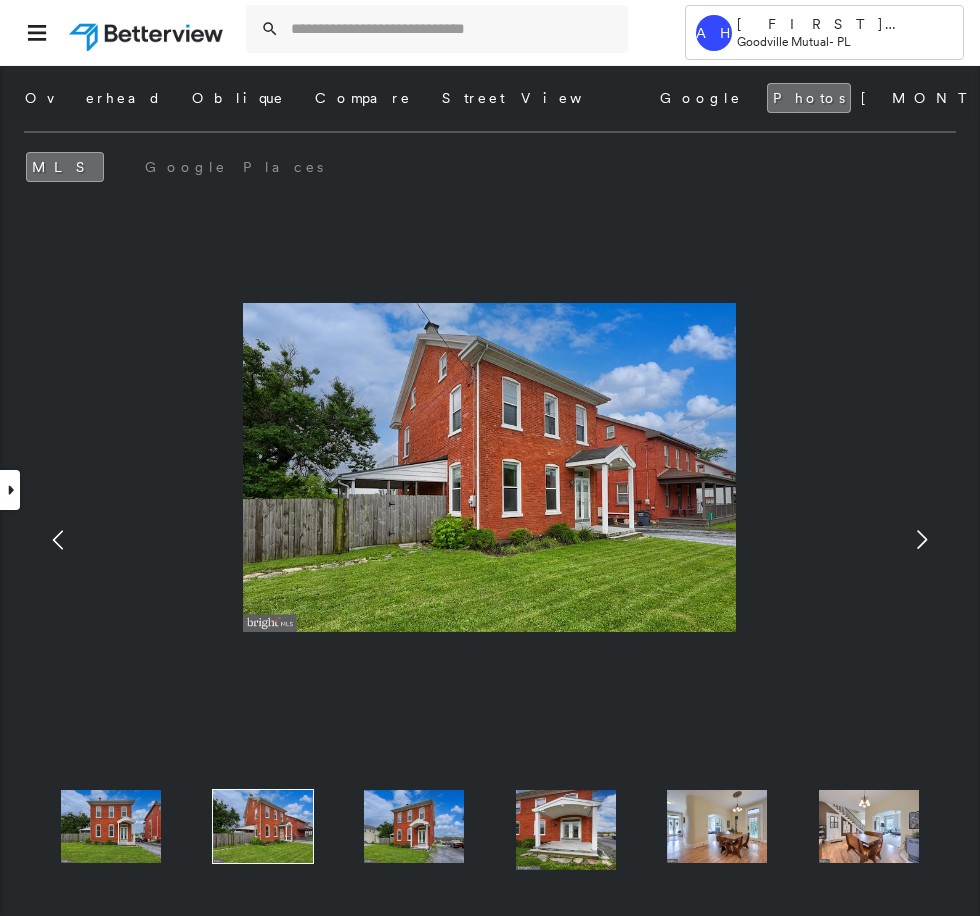 click 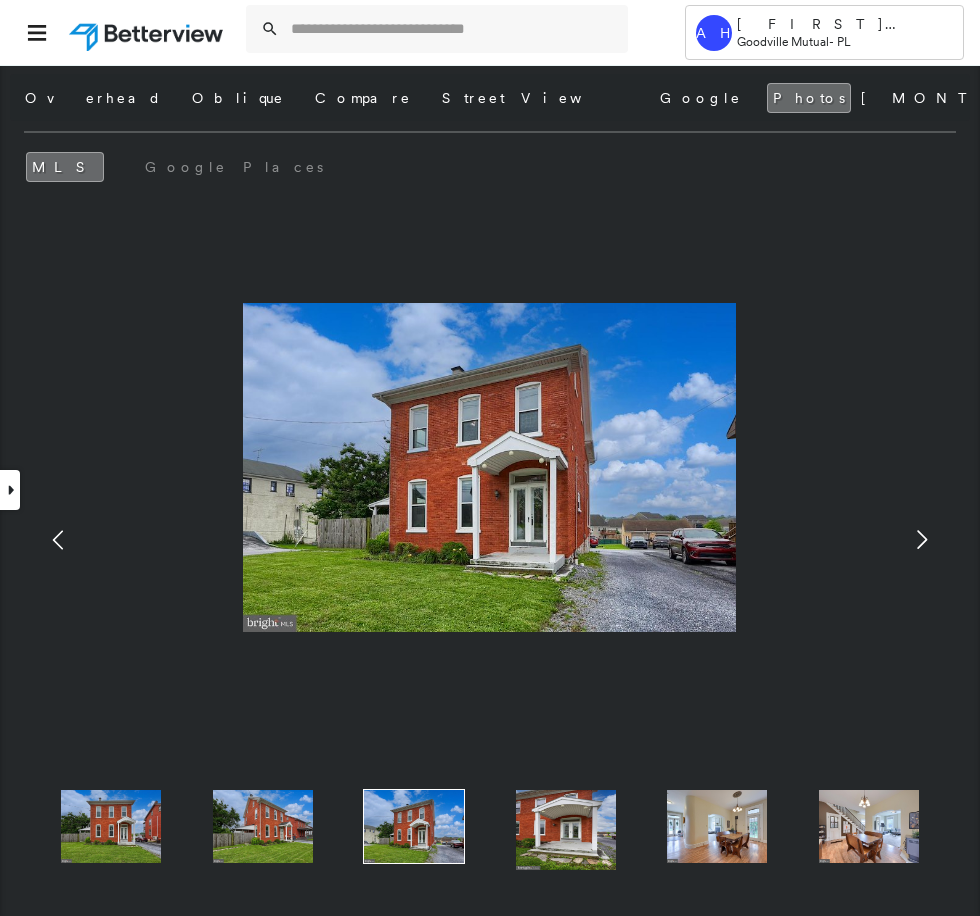 click 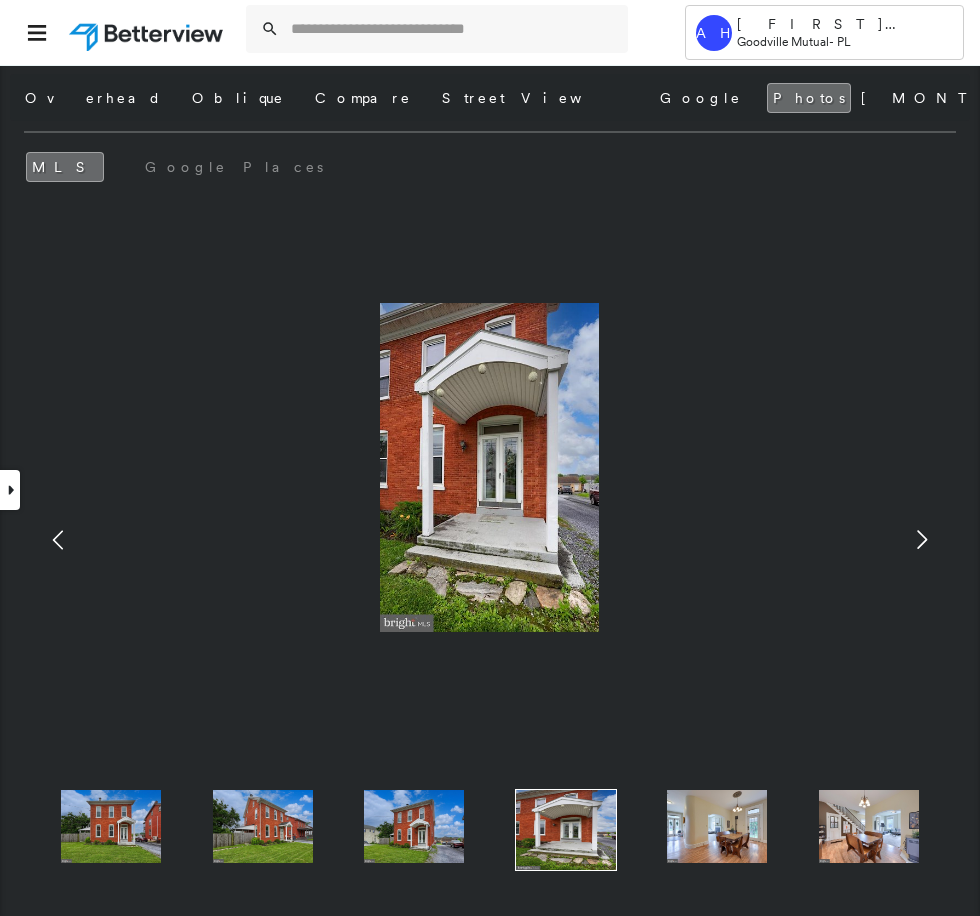 click 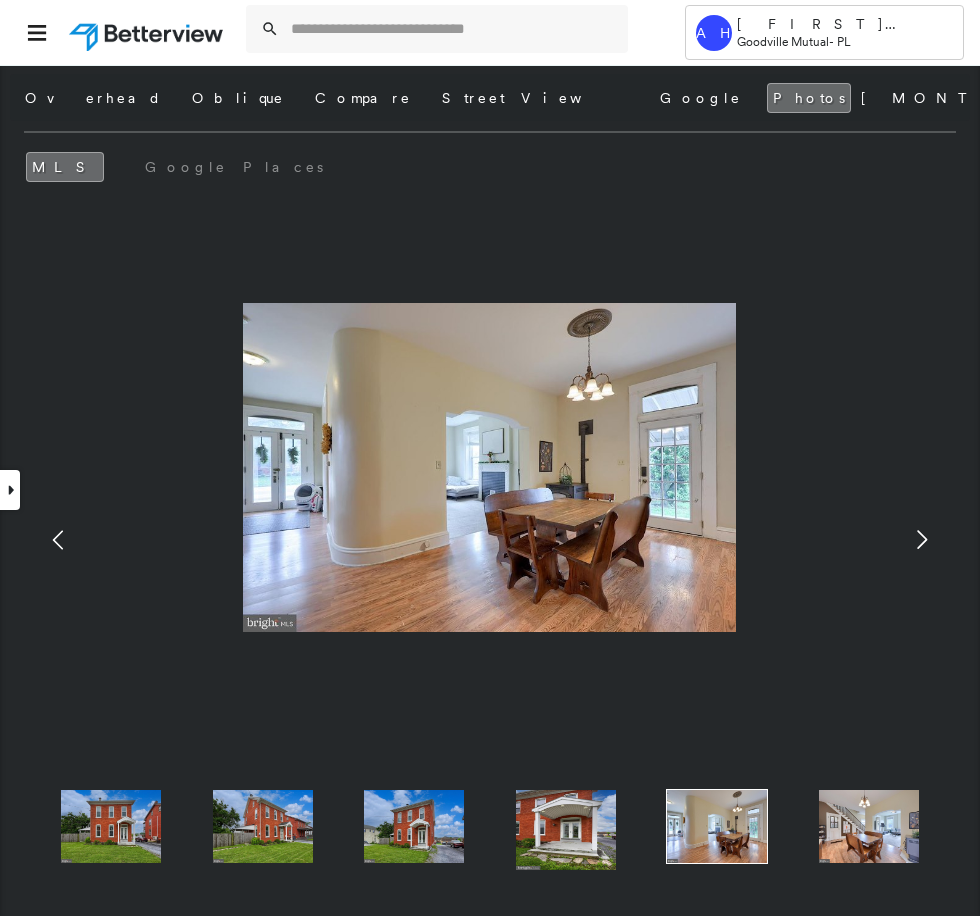 click 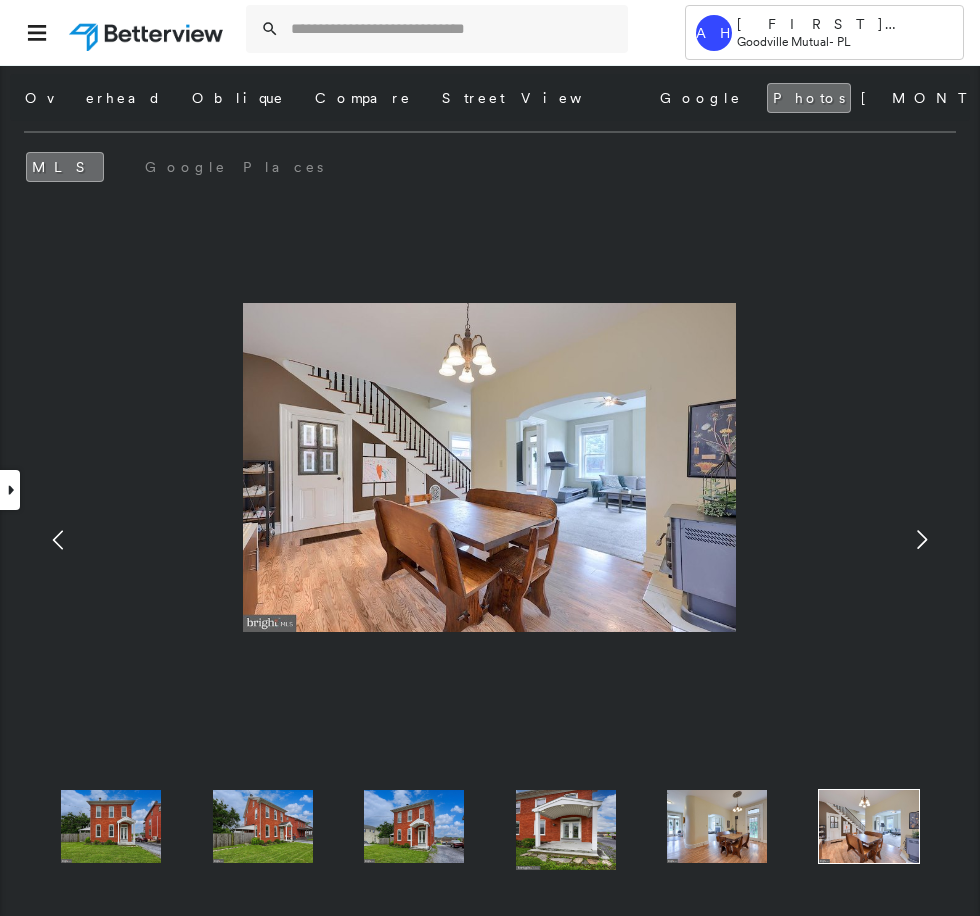 click 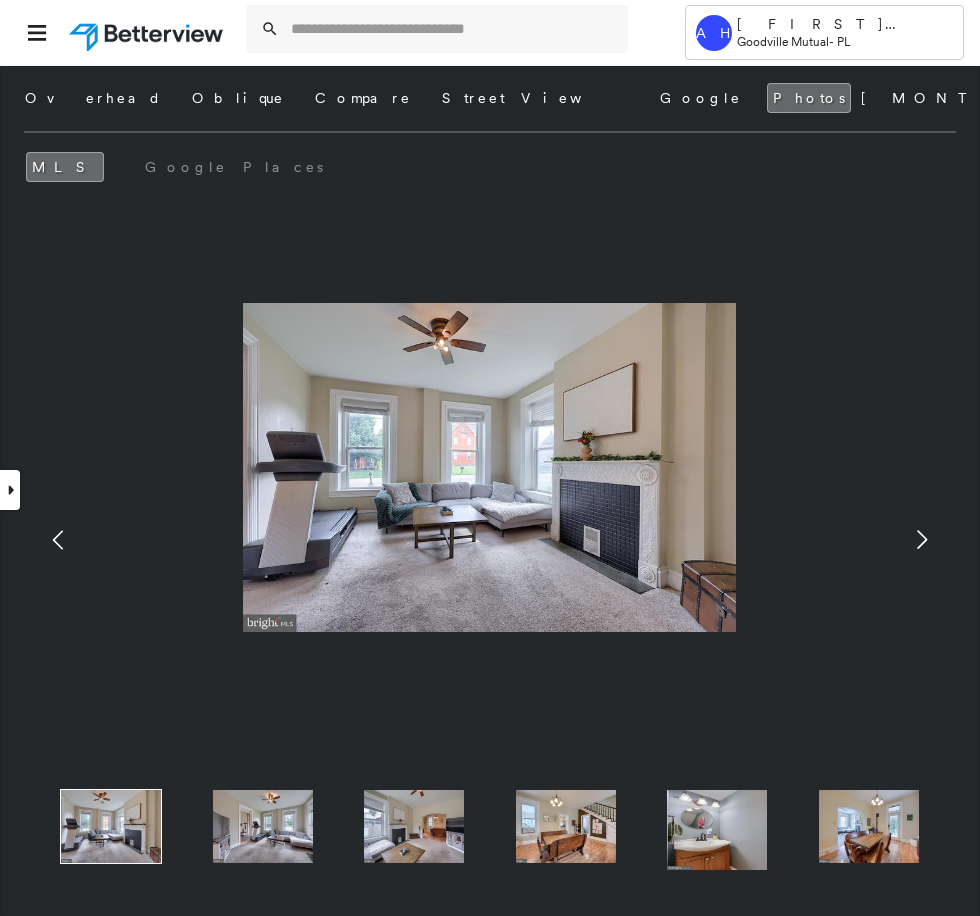 click 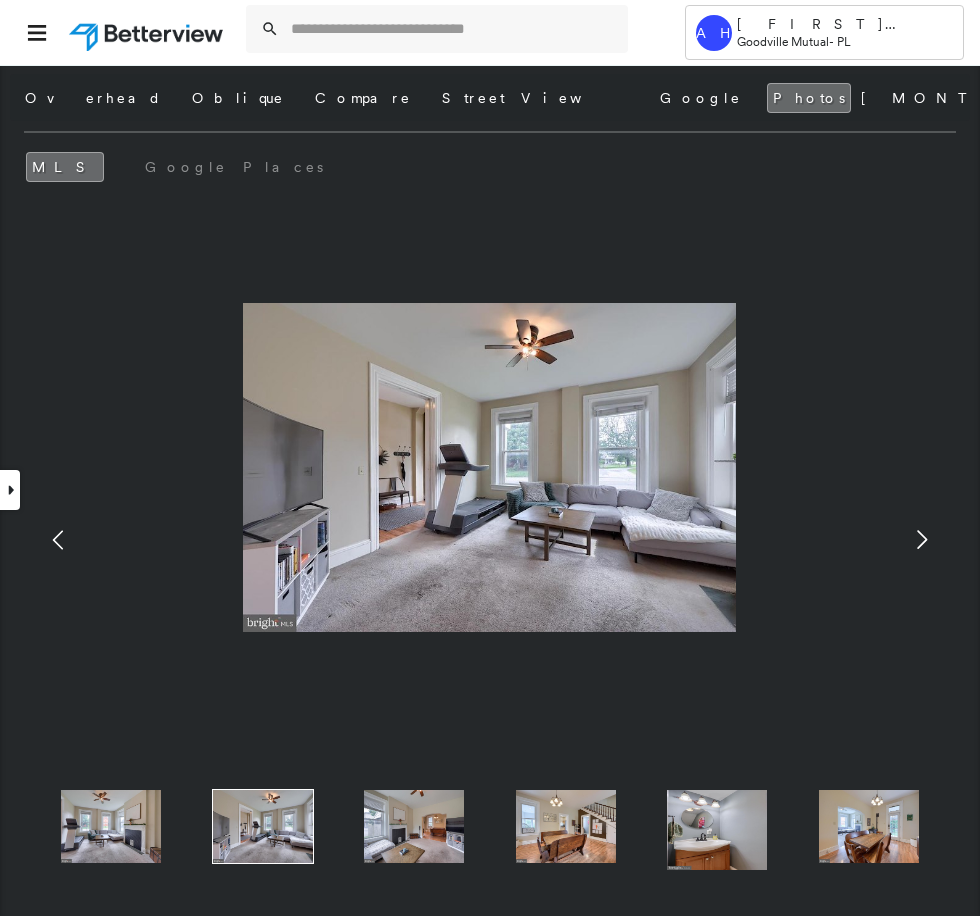 click 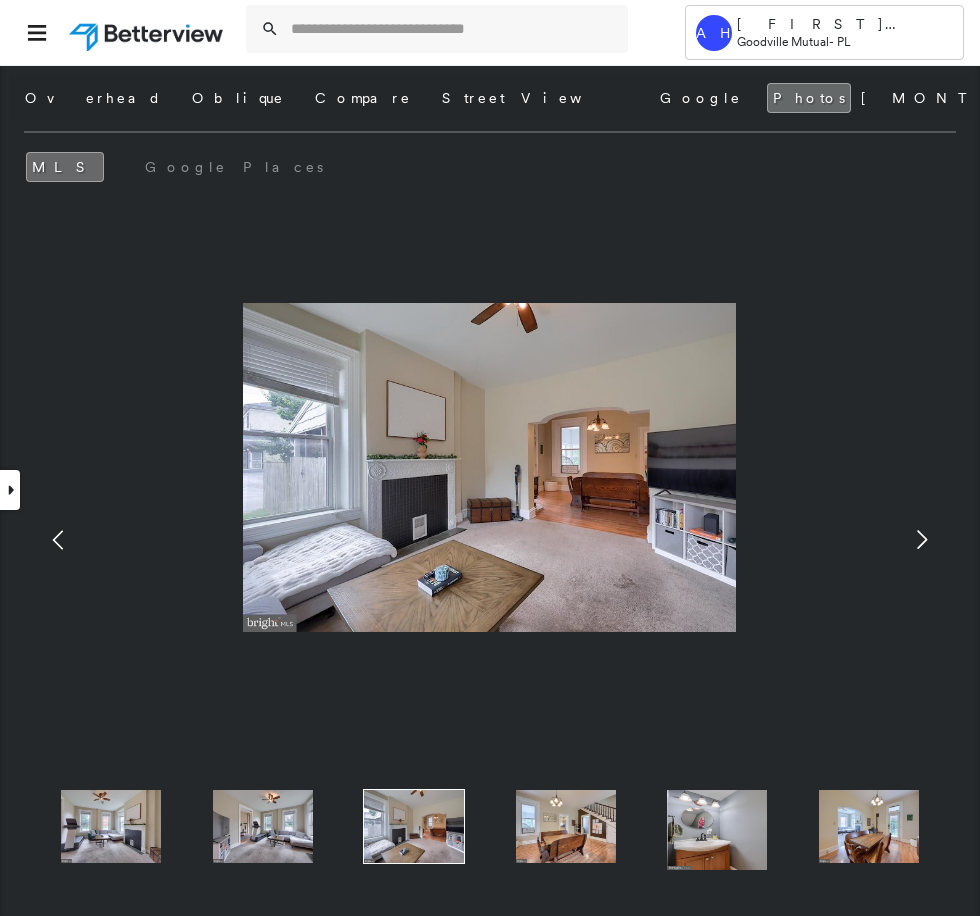 click 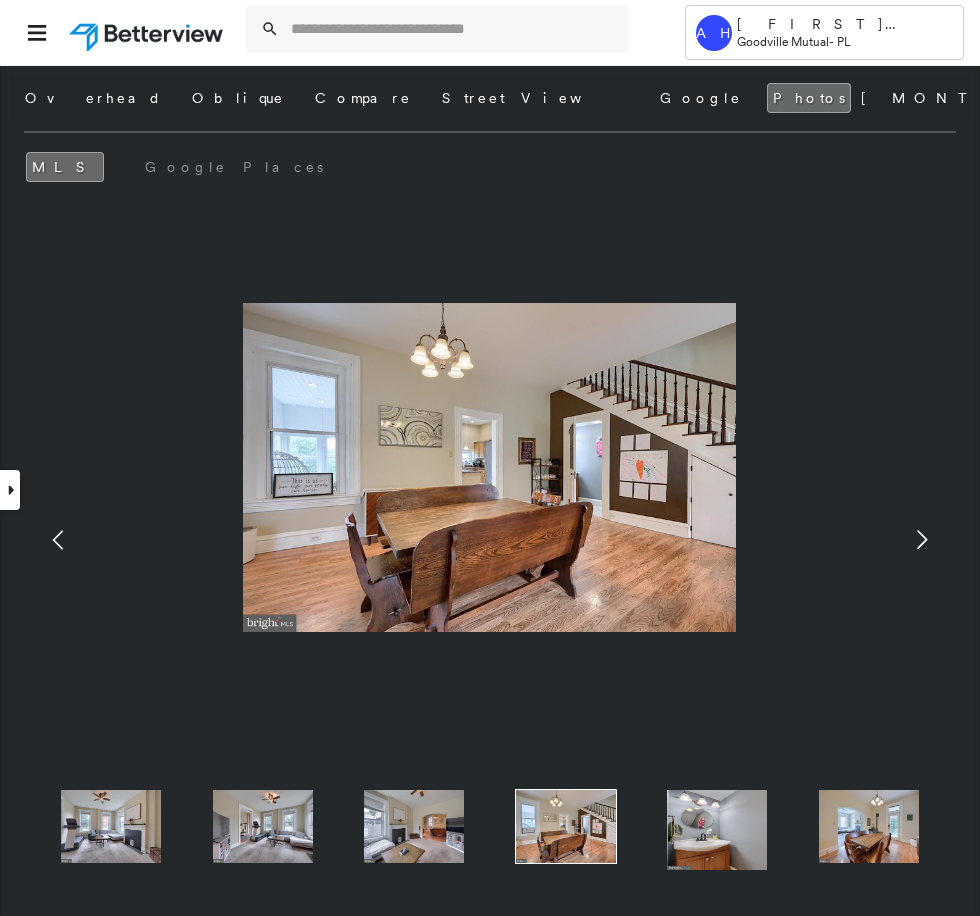 click 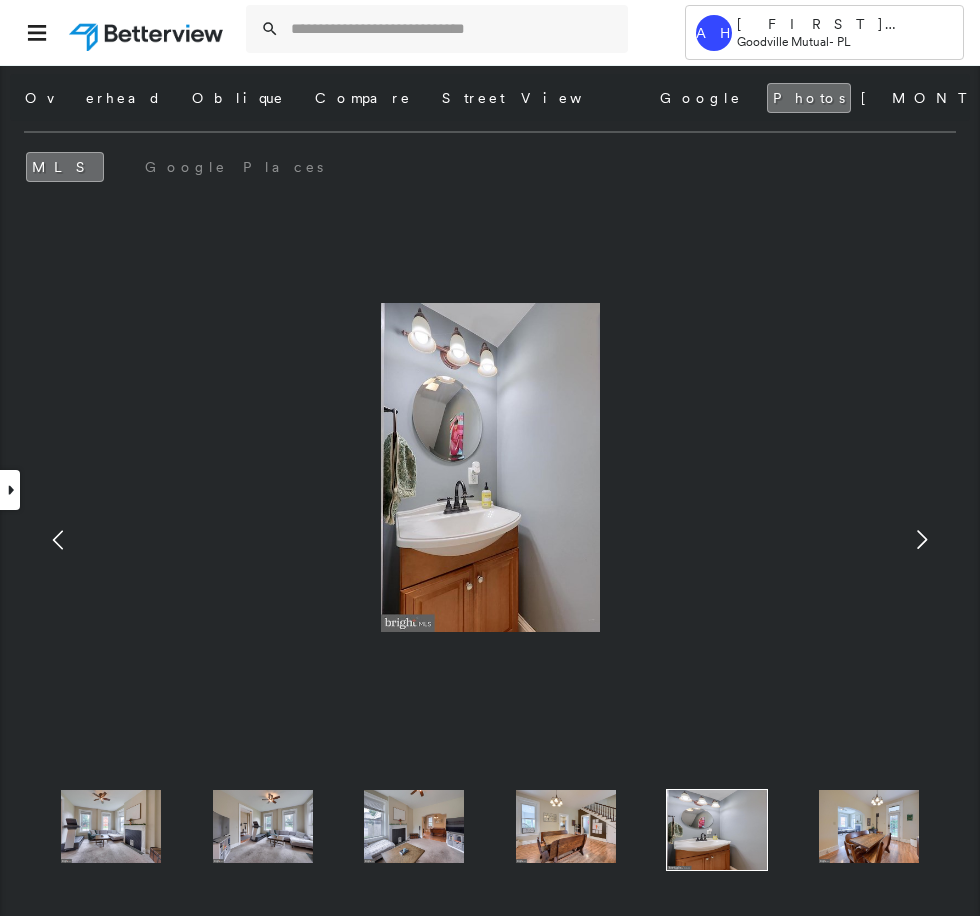 click 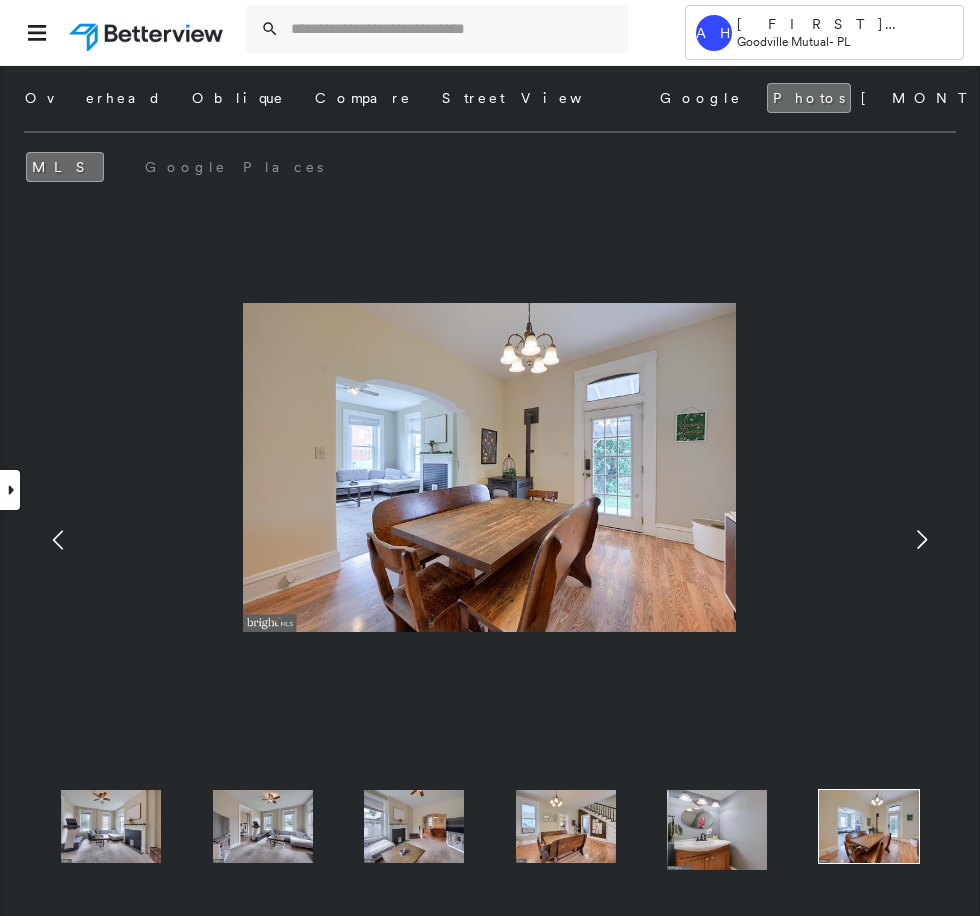 click 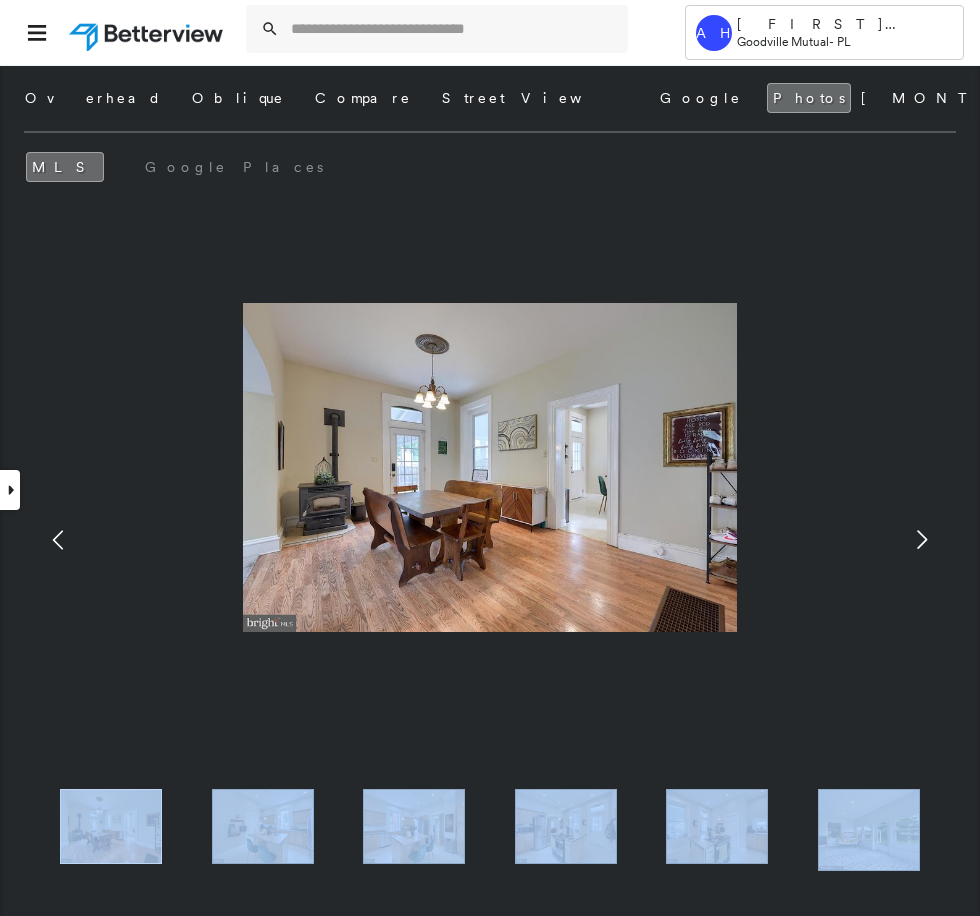 click 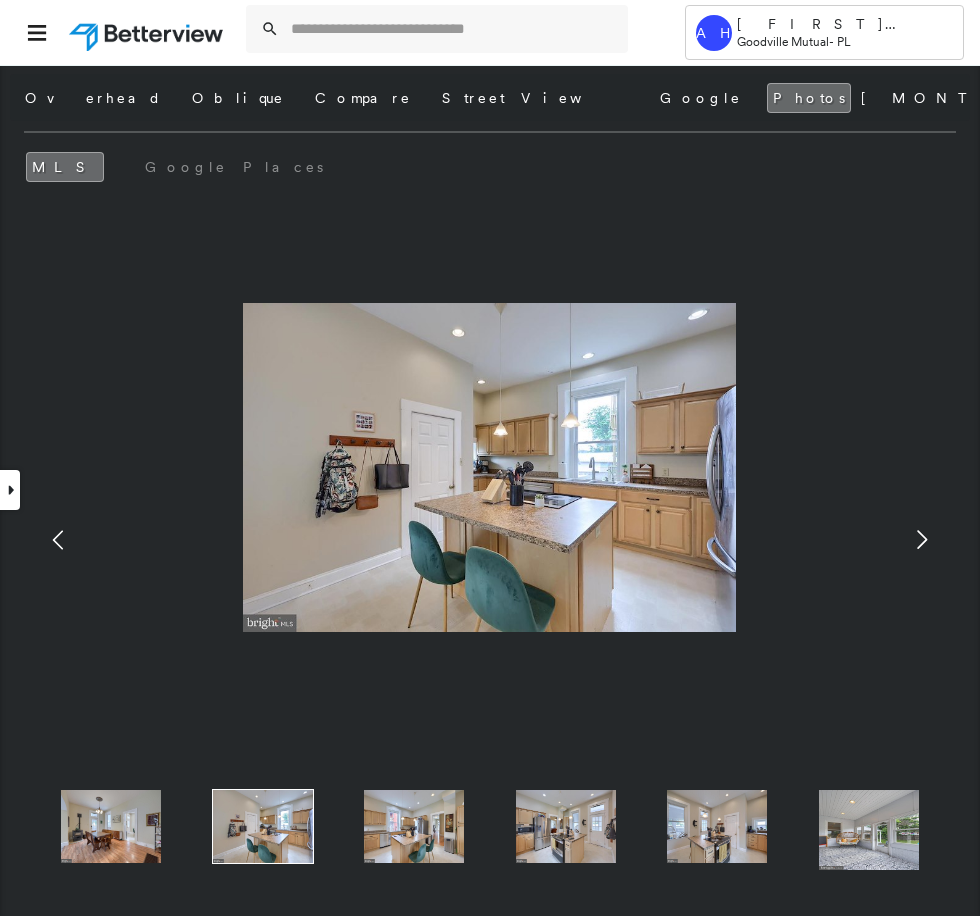 click 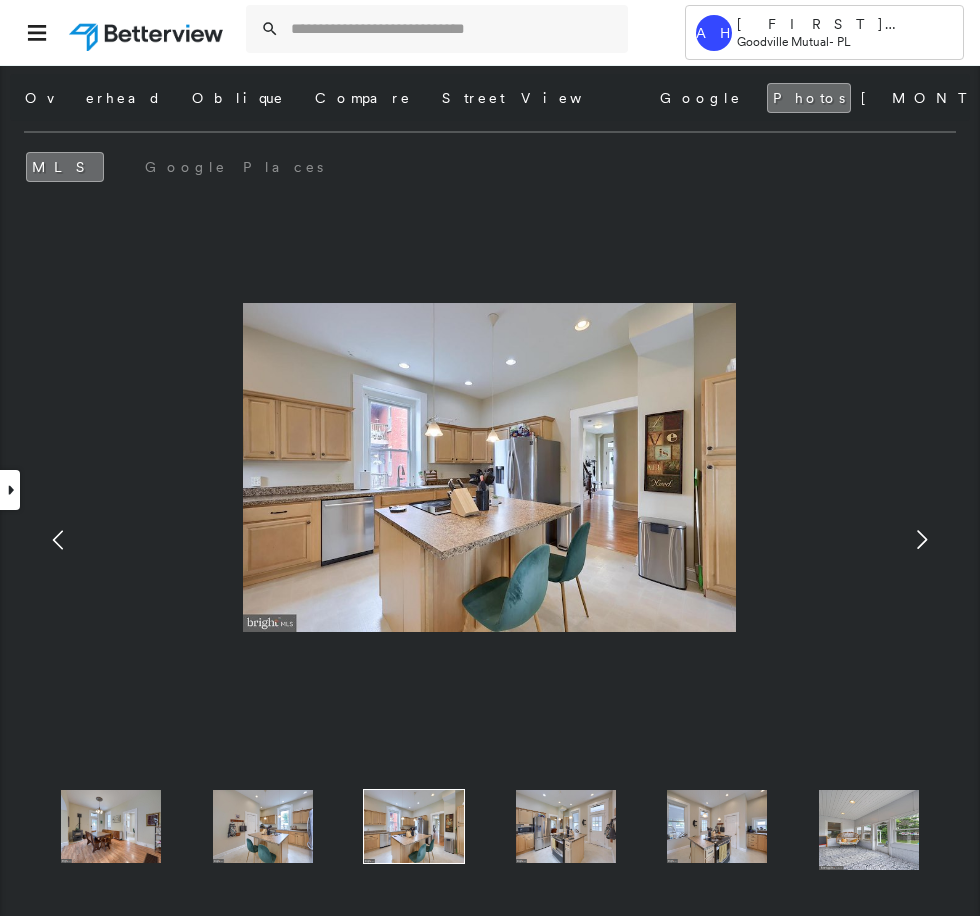 click 